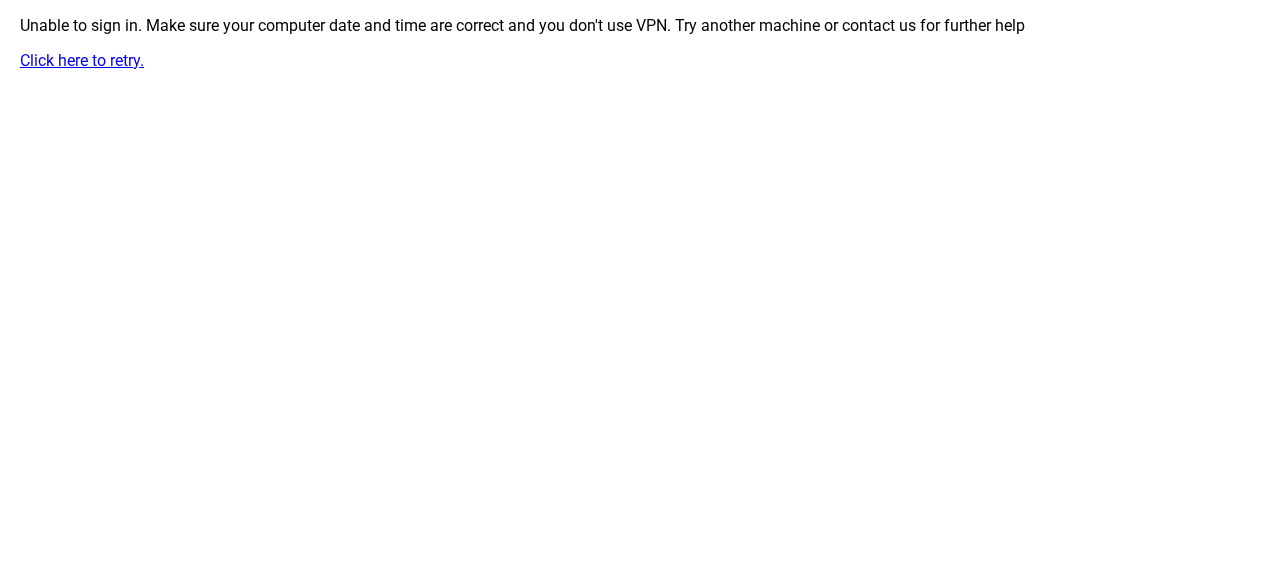 scroll, scrollTop: 0, scrollLeft: 0, axis: both 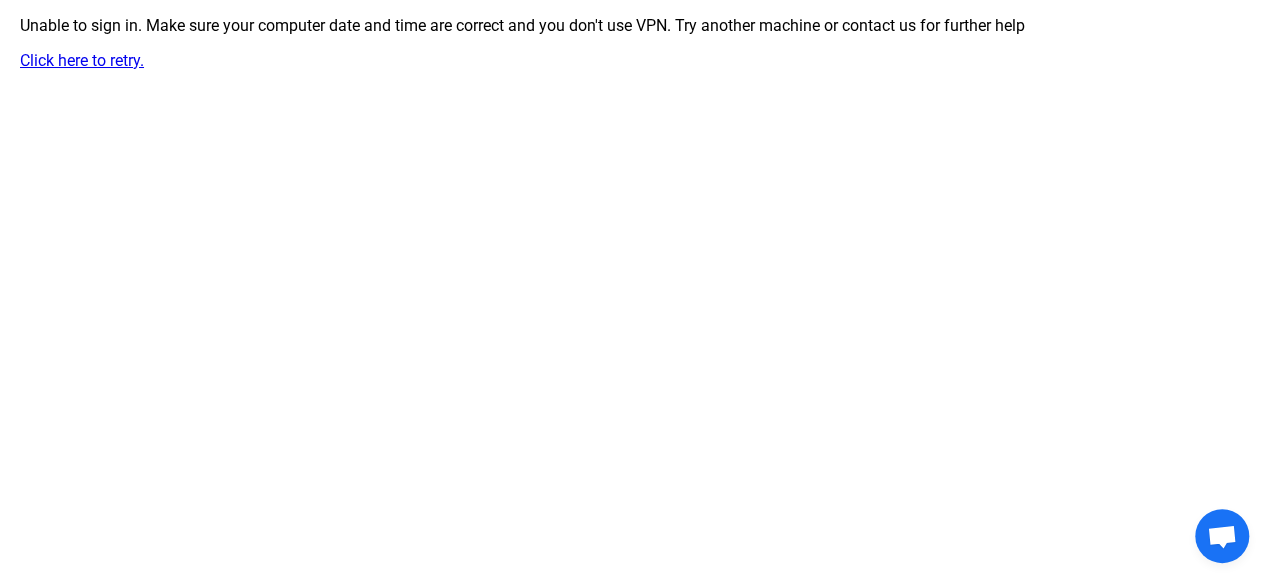 click on "Click here to retry." at bounding box center (82, 60) 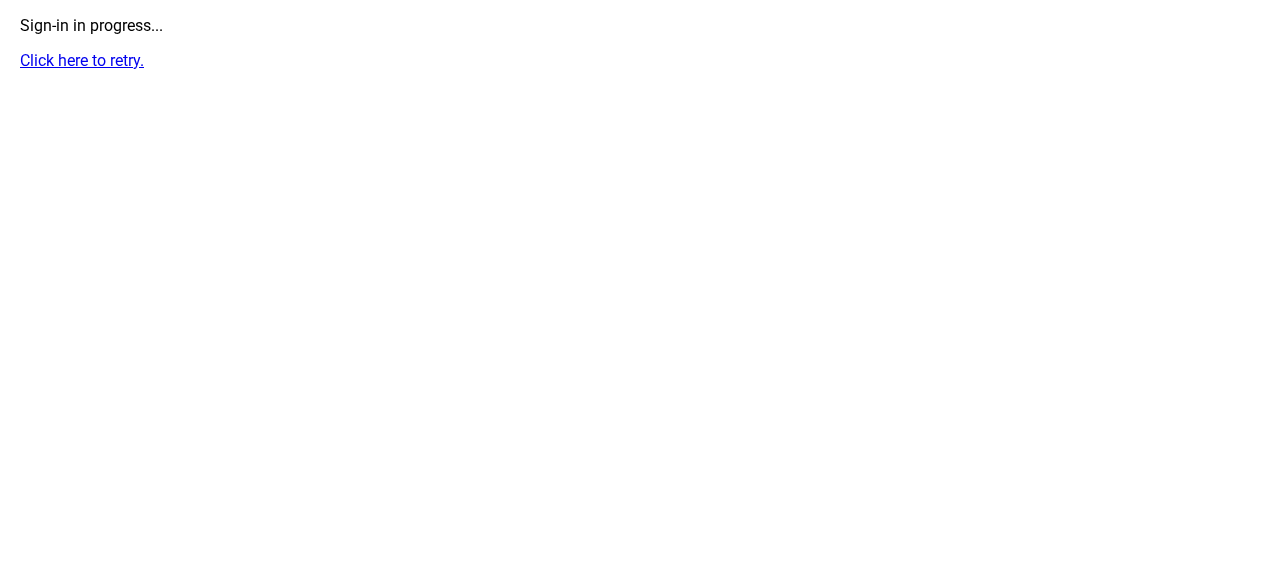 scroll, scrollTop: 0, scrollLeft: 0, axis: both 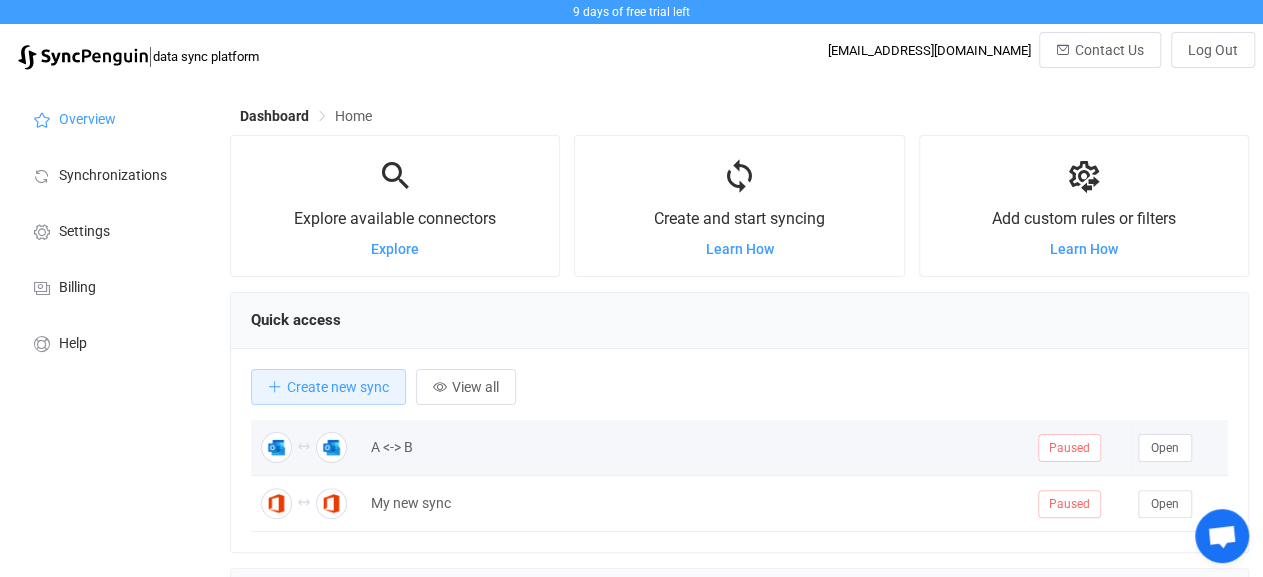 click on "A <-> B" at bounding box center [694, 447] 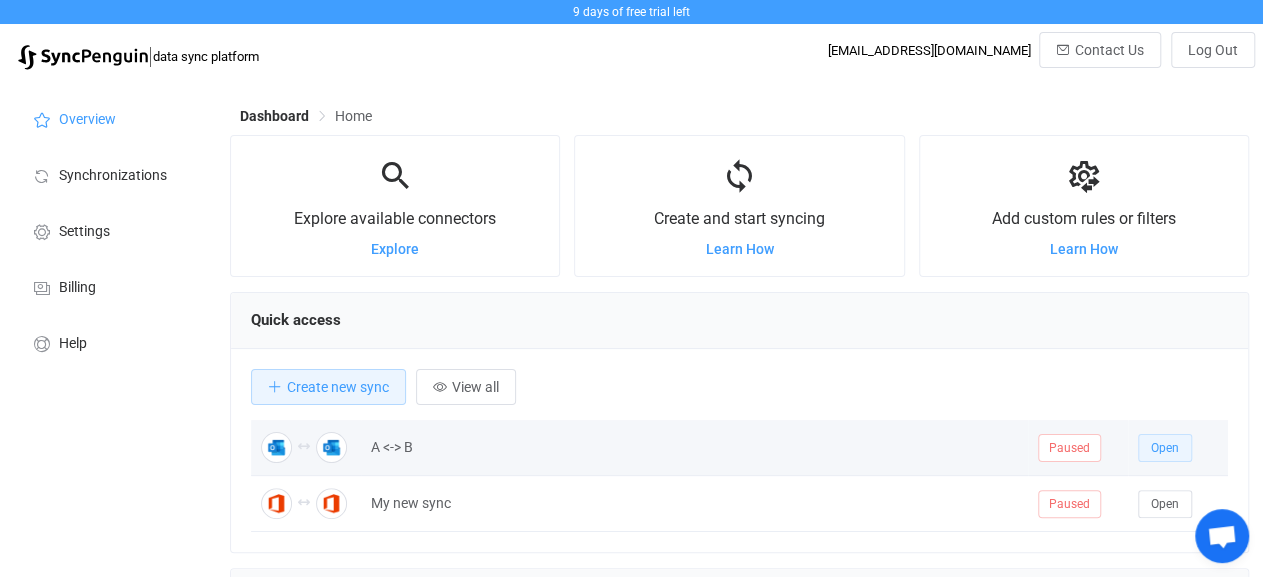 click on "Open" at bounding box center (1165, 448) 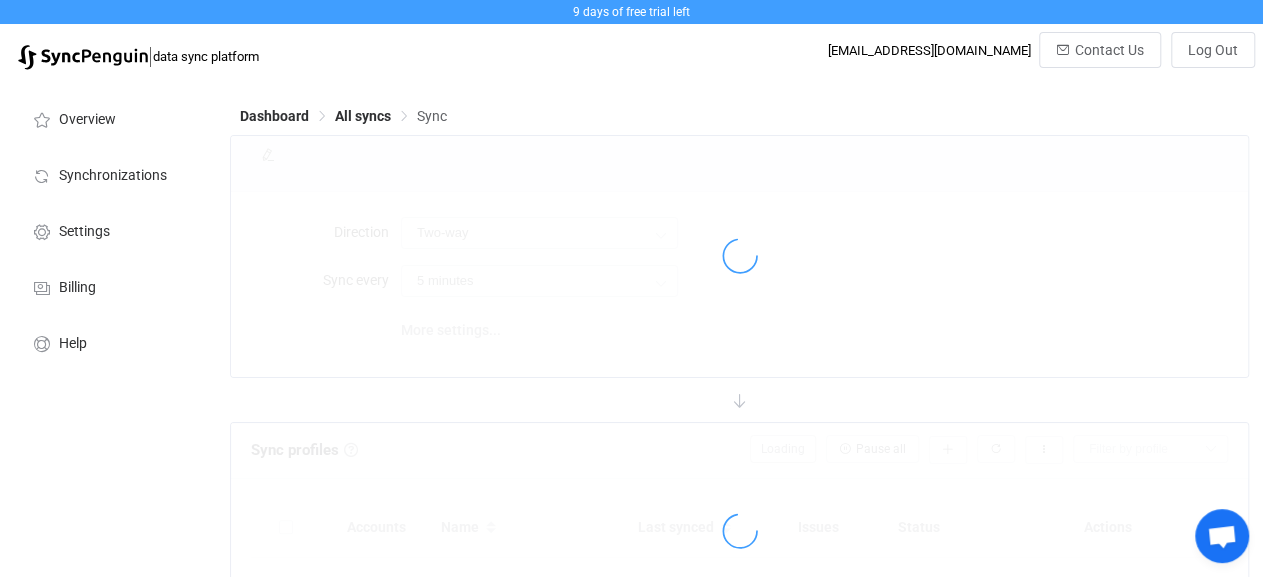 type on "10 minutes" 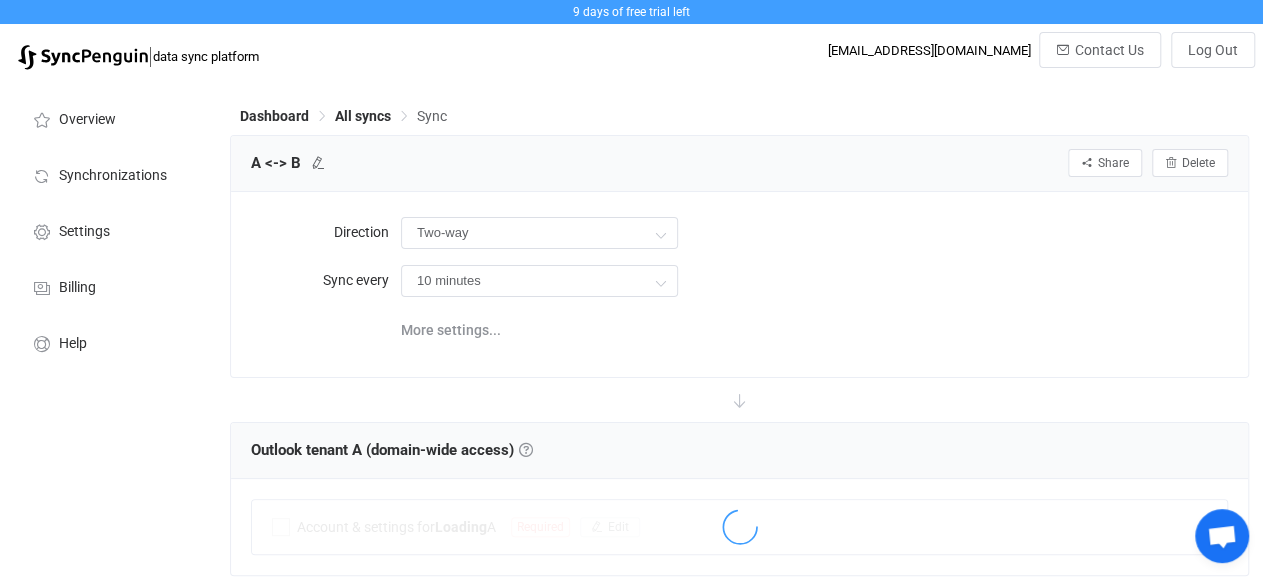 scroll, scrollTop: 208, scrollLeft: 0, axis: vertical 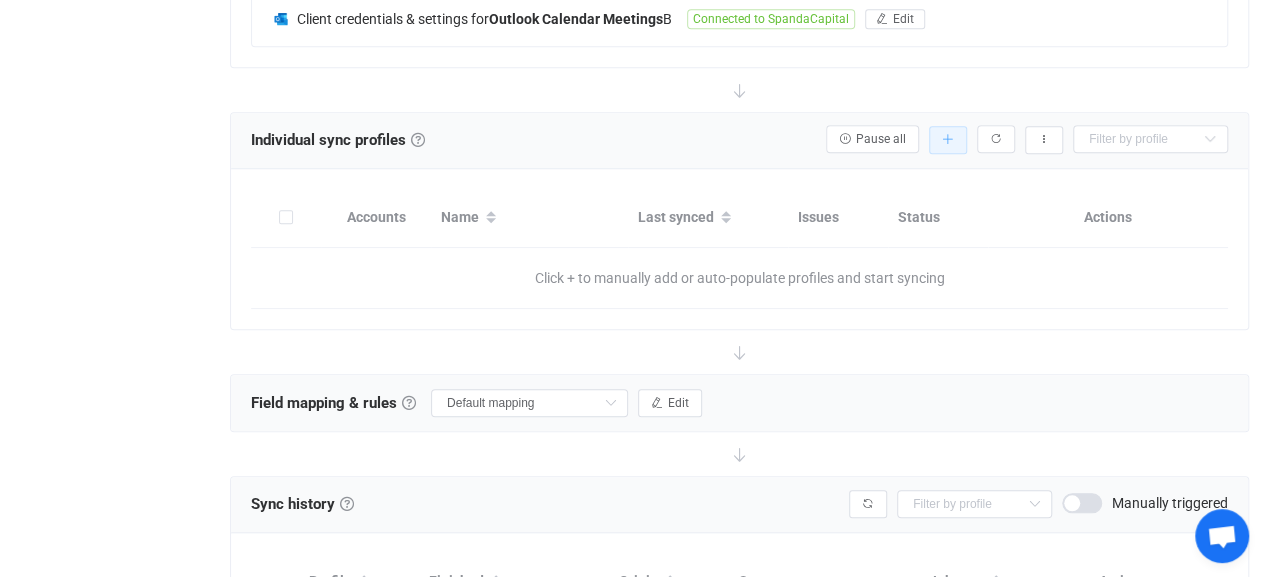 click at bounding box center [948, 140] 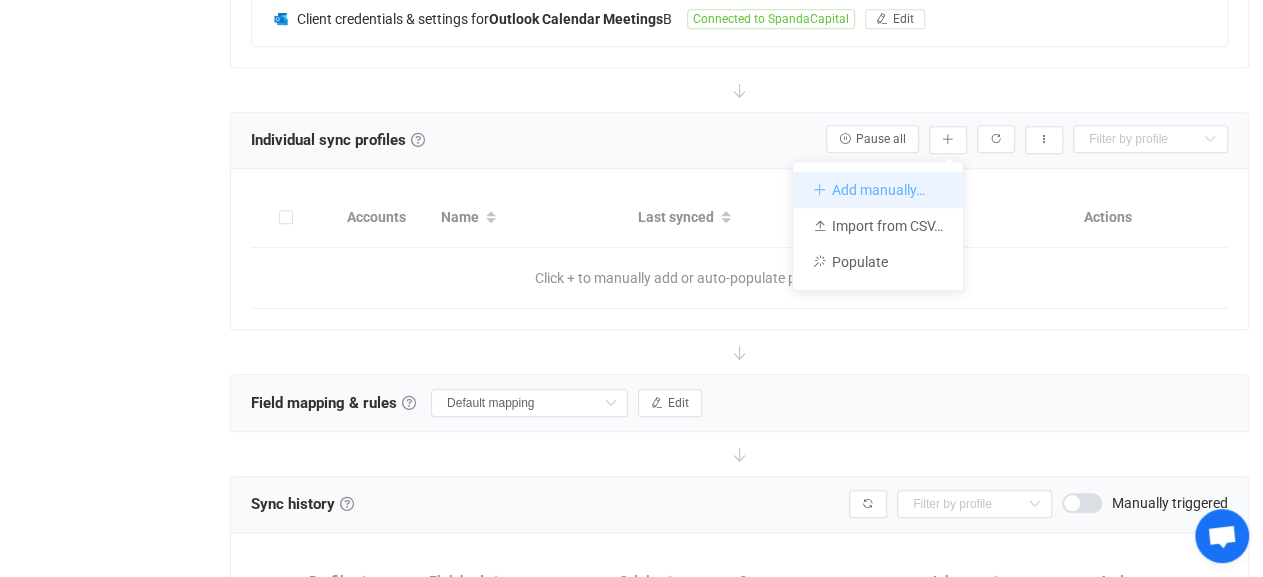 click on "Add manually…" at bounding box center (878, 190) 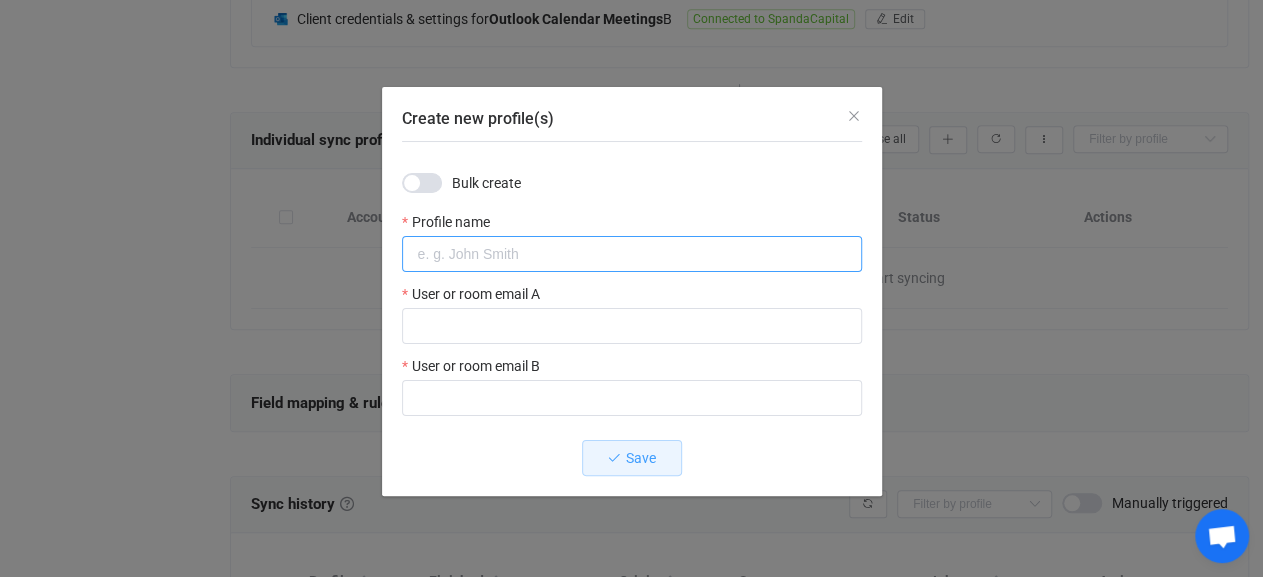 click at bounding box center (632, 254) 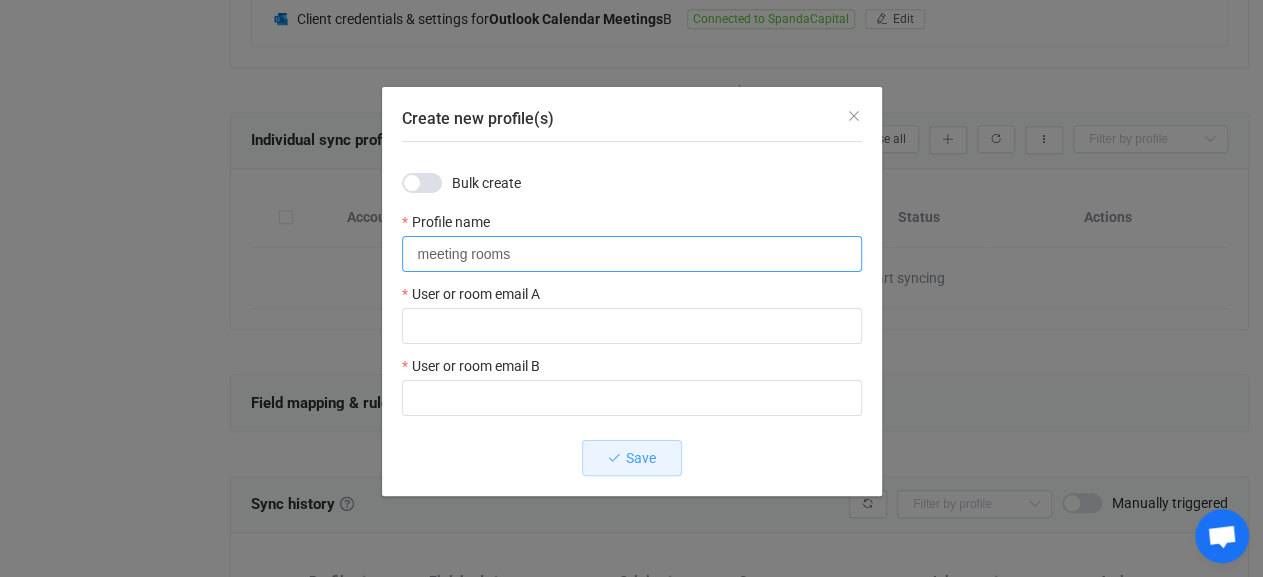 type on "meeting rooms" 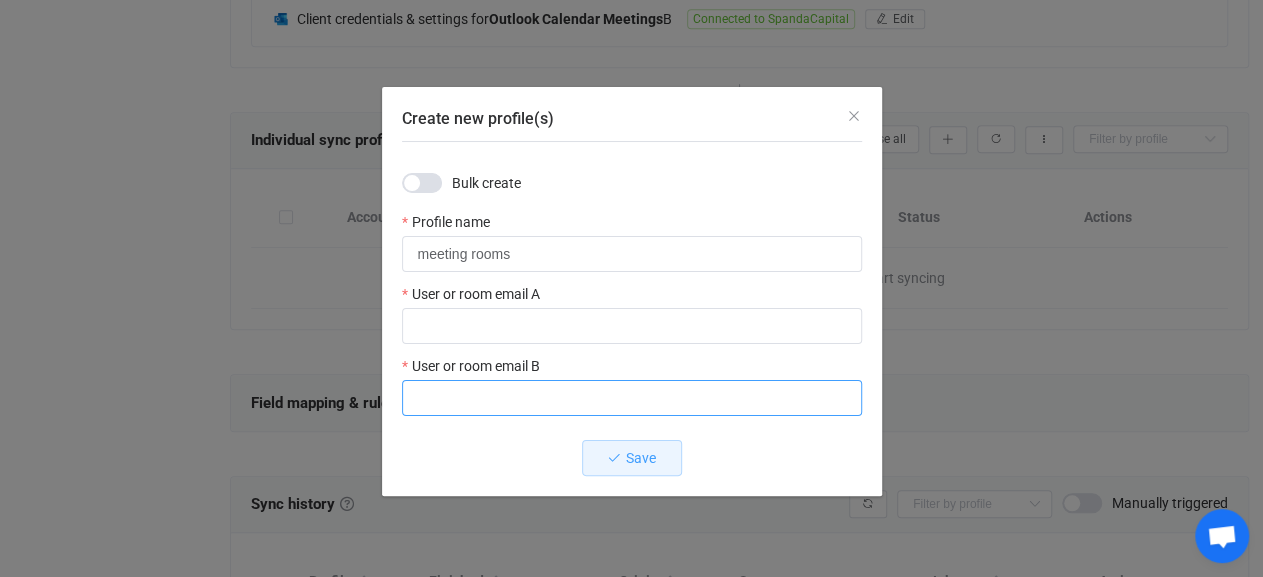 click at bounding box center [632, 398] 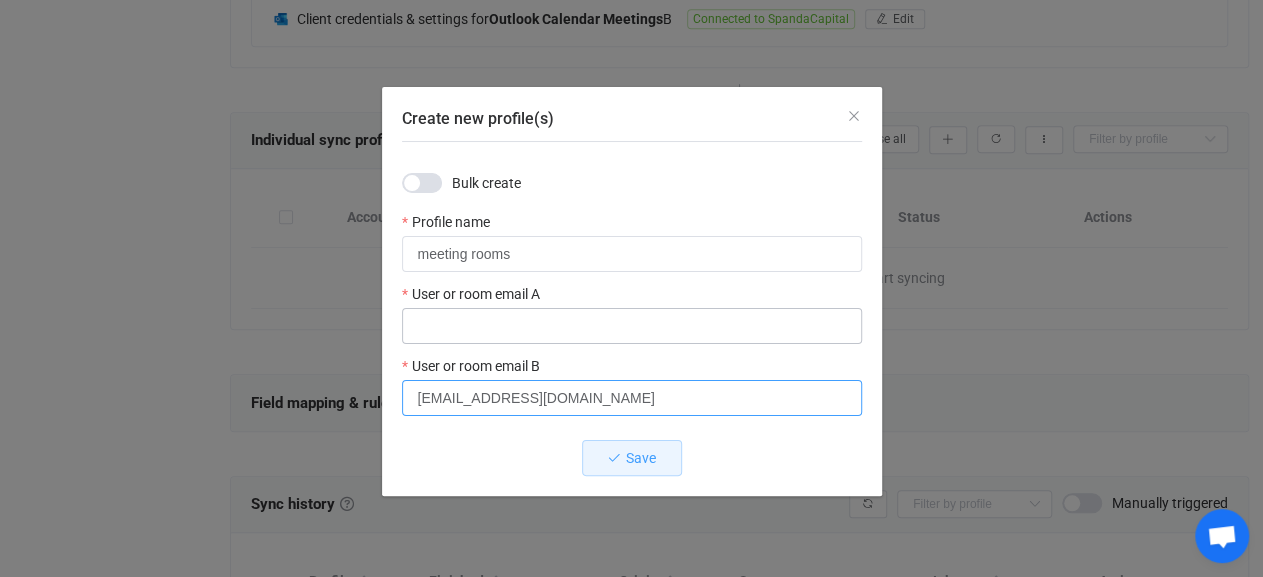 type on "[EMAIL_ADDRESS][DOMAIN_NAME]" 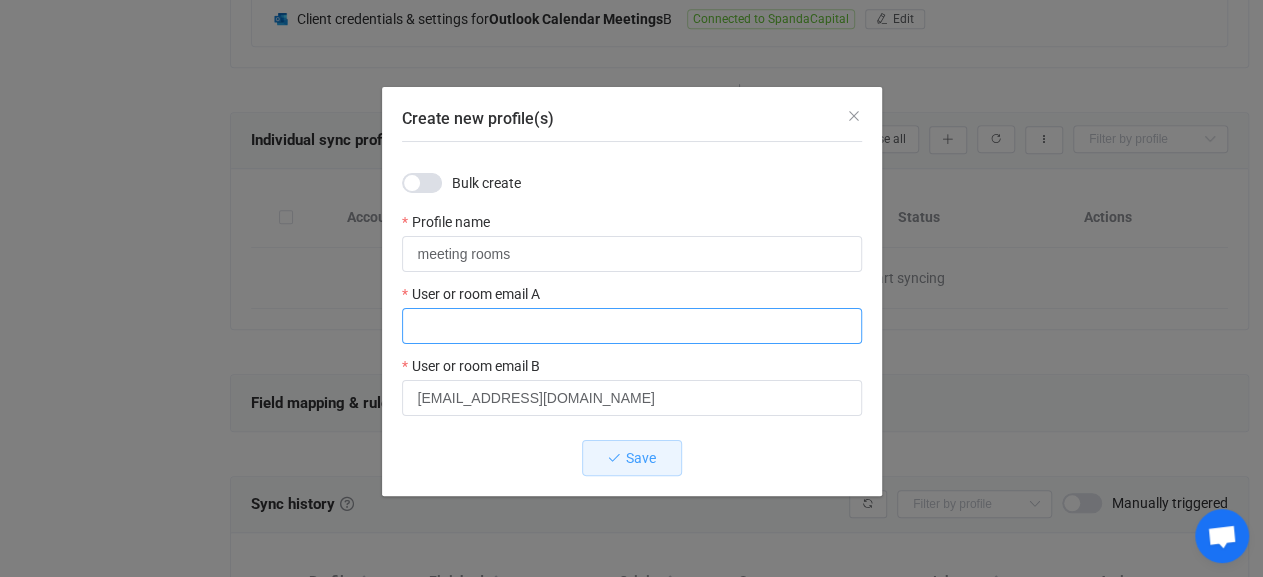click at bounding box center (632, 326) 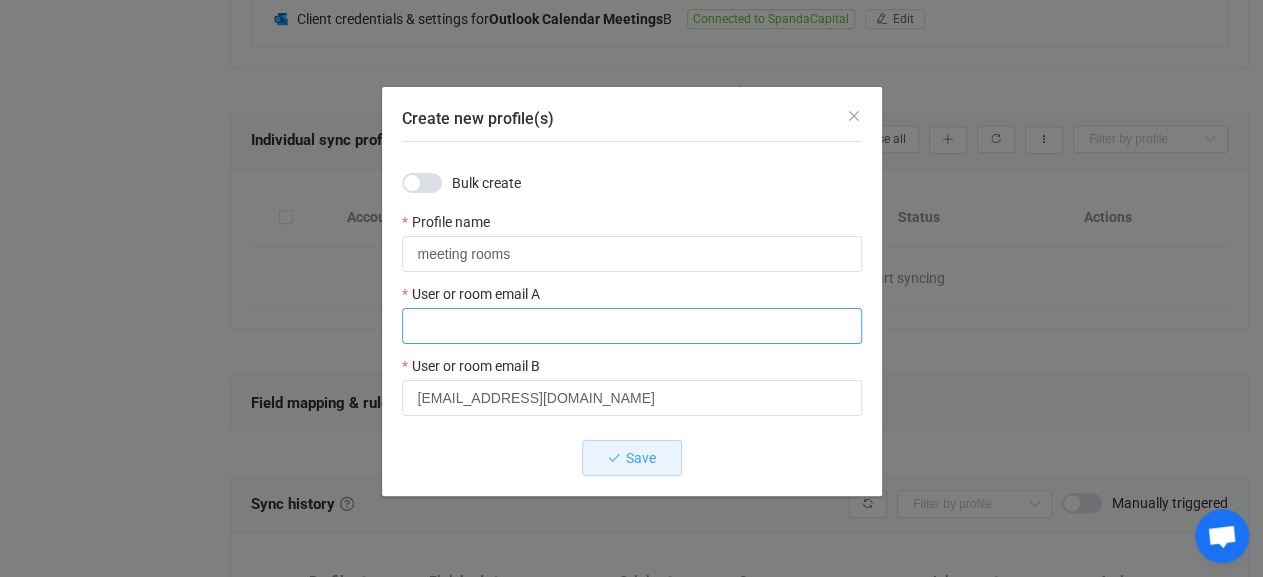 paste on "[EMAIL_ADDRESS][DOMAIN_NAME]" 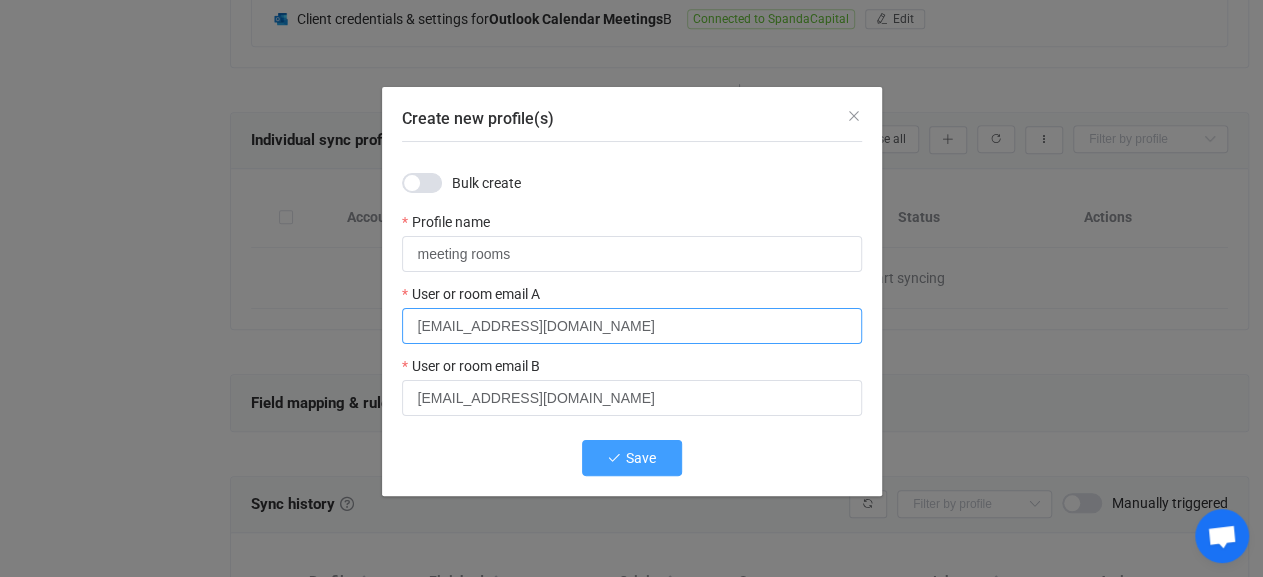 type on "[EMAIL_ADDRESS][DOMAIN_NAME]" 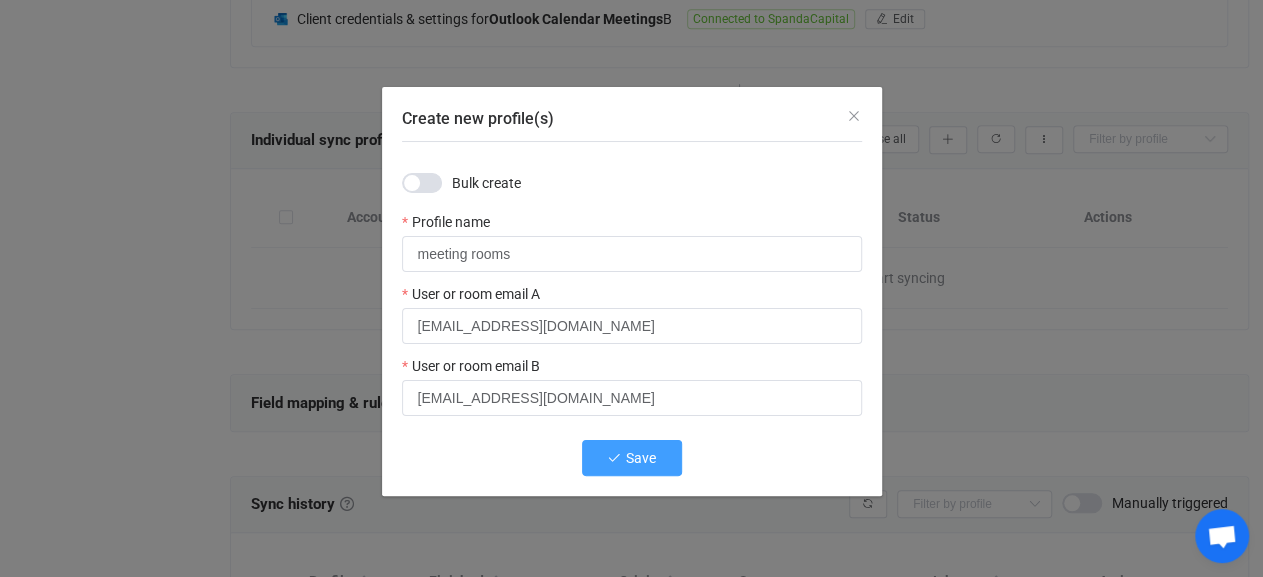 click on "Save" at bounding box center (632, 458) 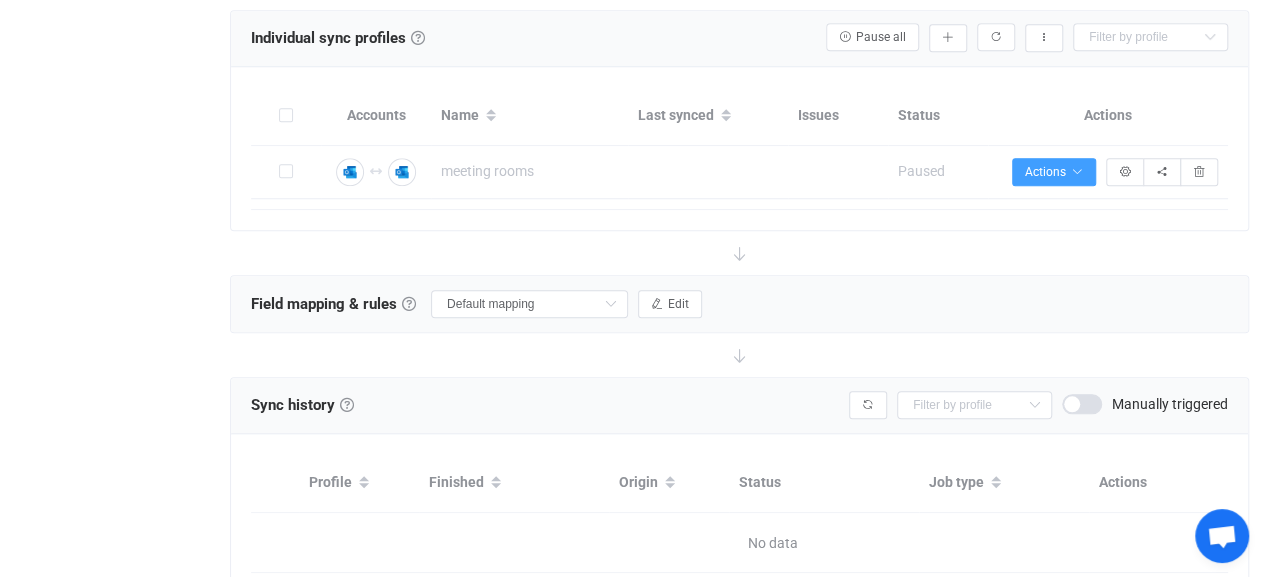 scroll, scrollTop: 810, scrollLeft: 0, axis: vertical 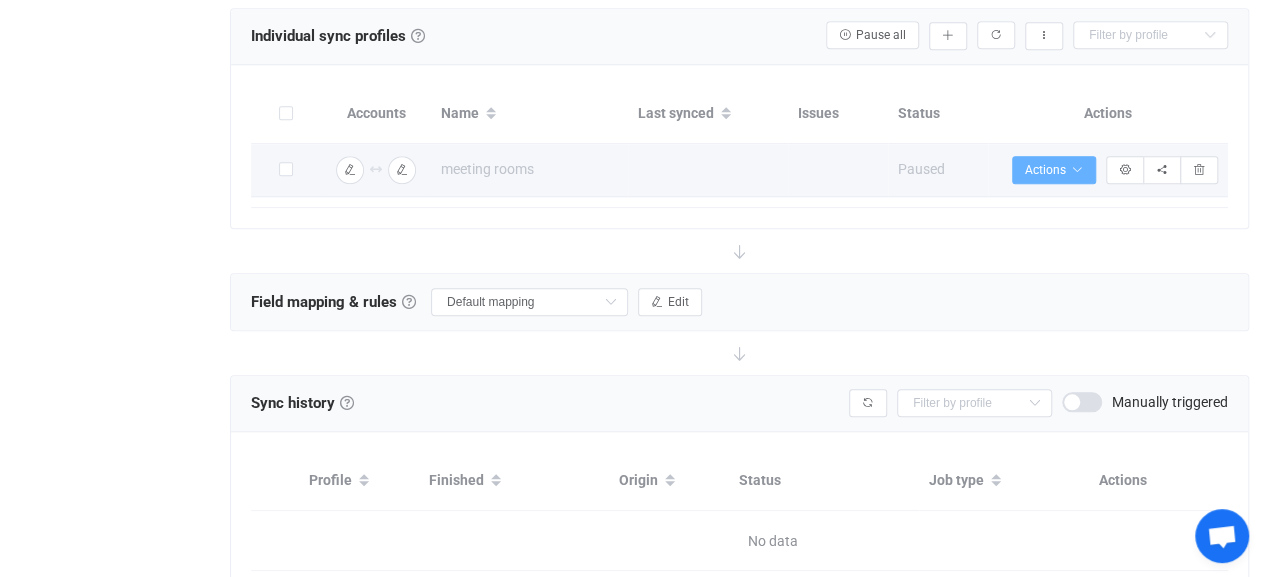 click on "Actions" at bounding box center (1054, 170) 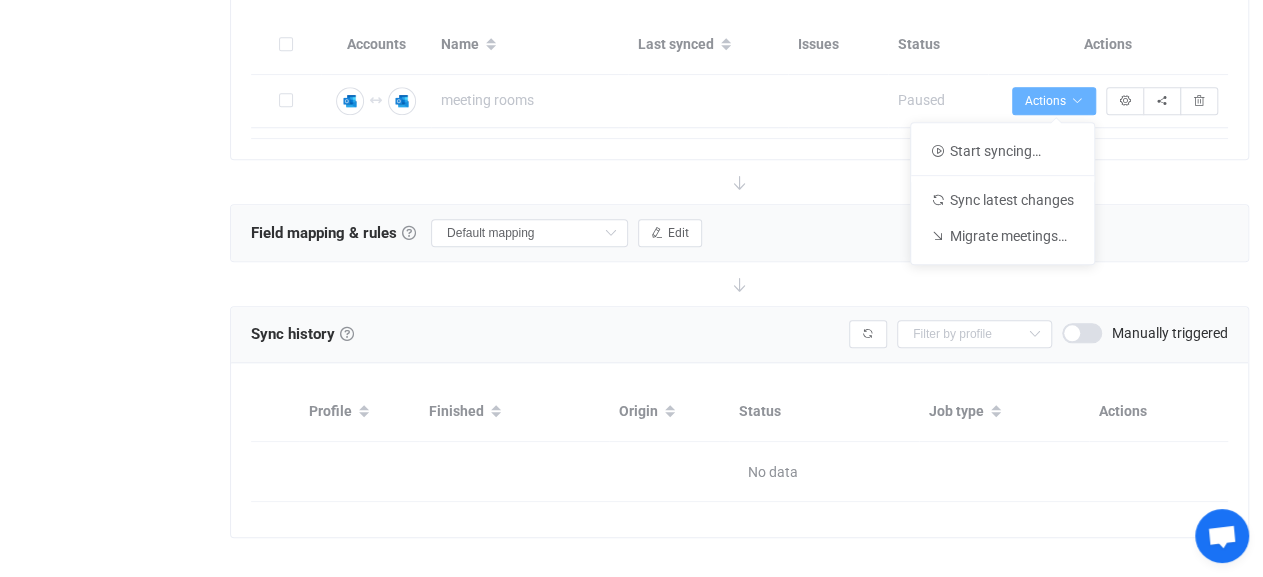 scroll, scrollTop: 917, scrollLeft: 0, axis: vertical 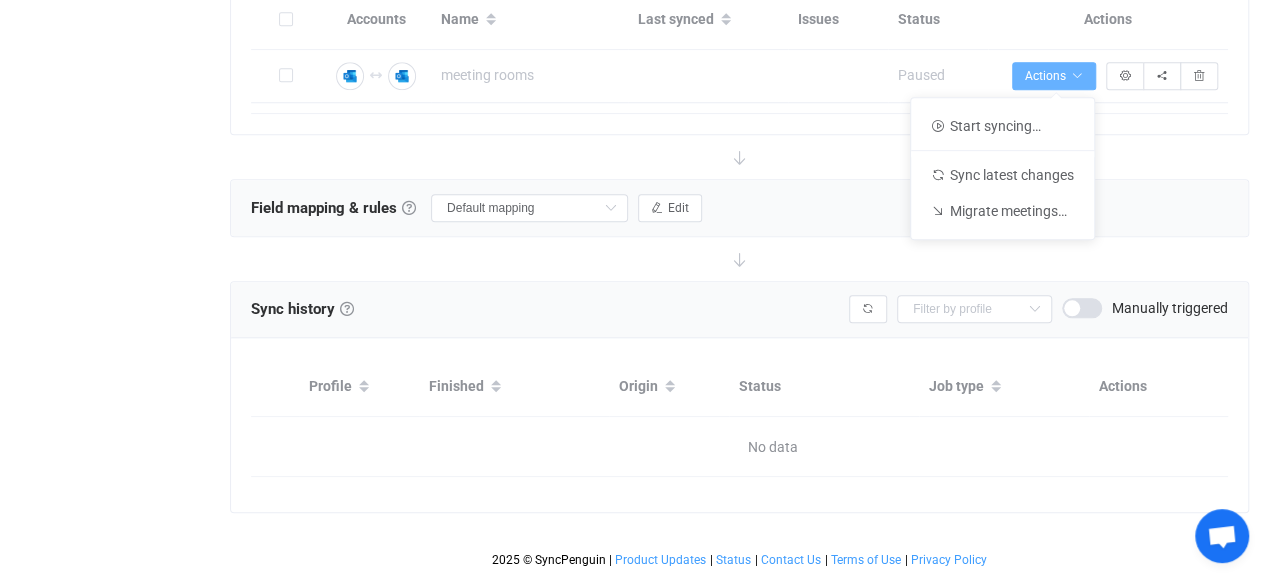 type 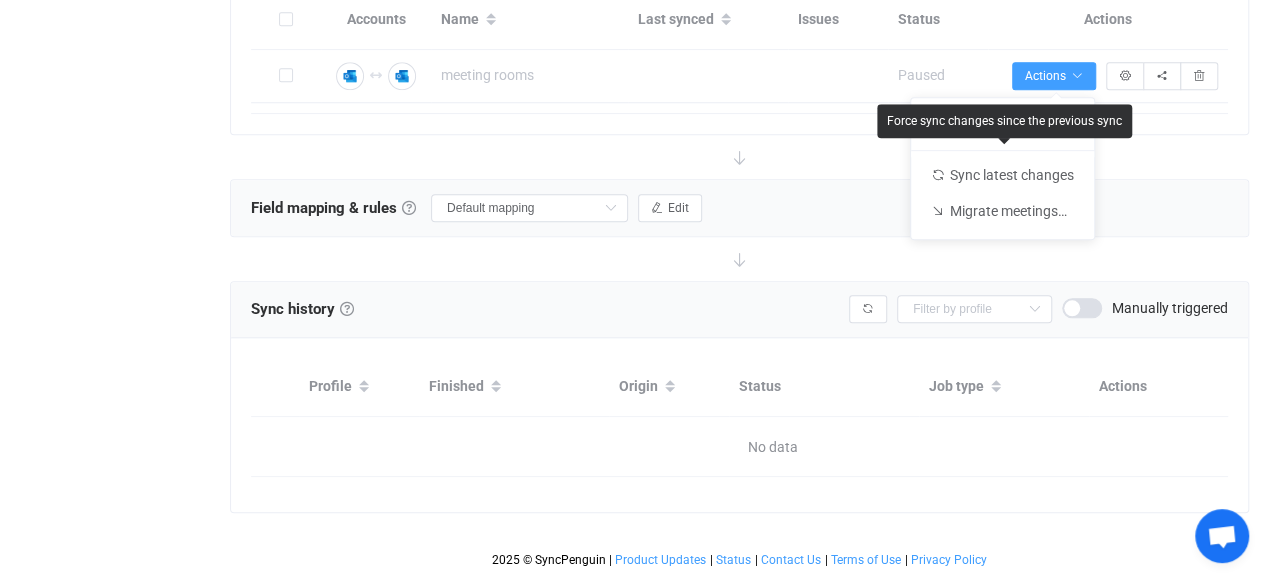 click on "Force sync changes since the previous sync" at bounding box center (1004, 121) 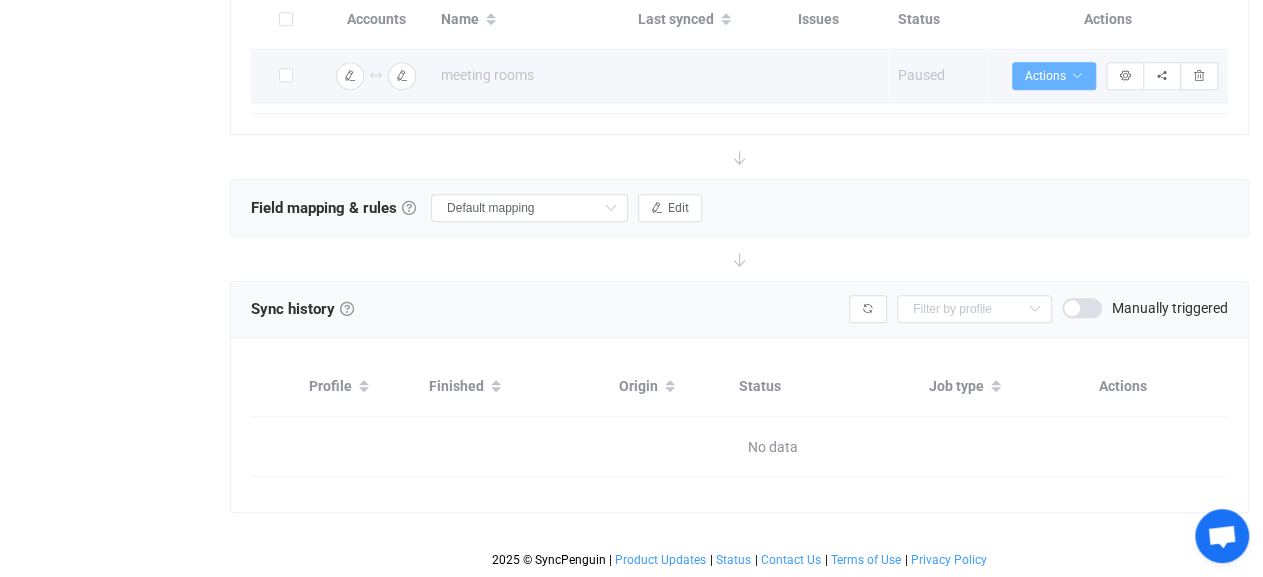 click on "Actions" at bounding box center [1054, 76] 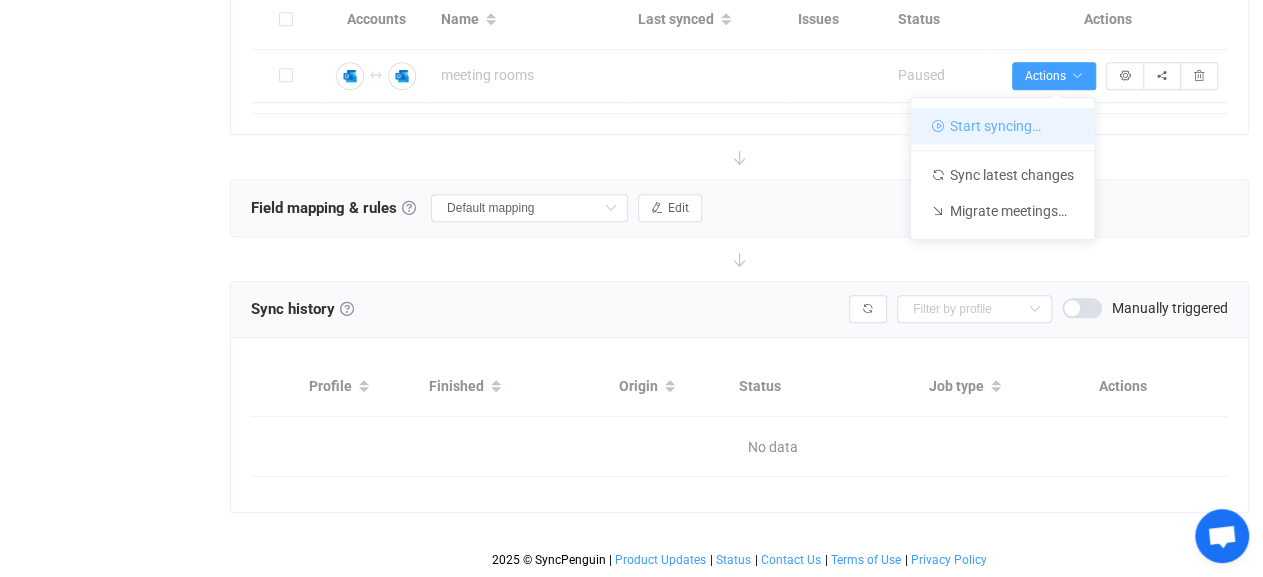 click on "Start syncing…" at bounding box center [1002, 126] 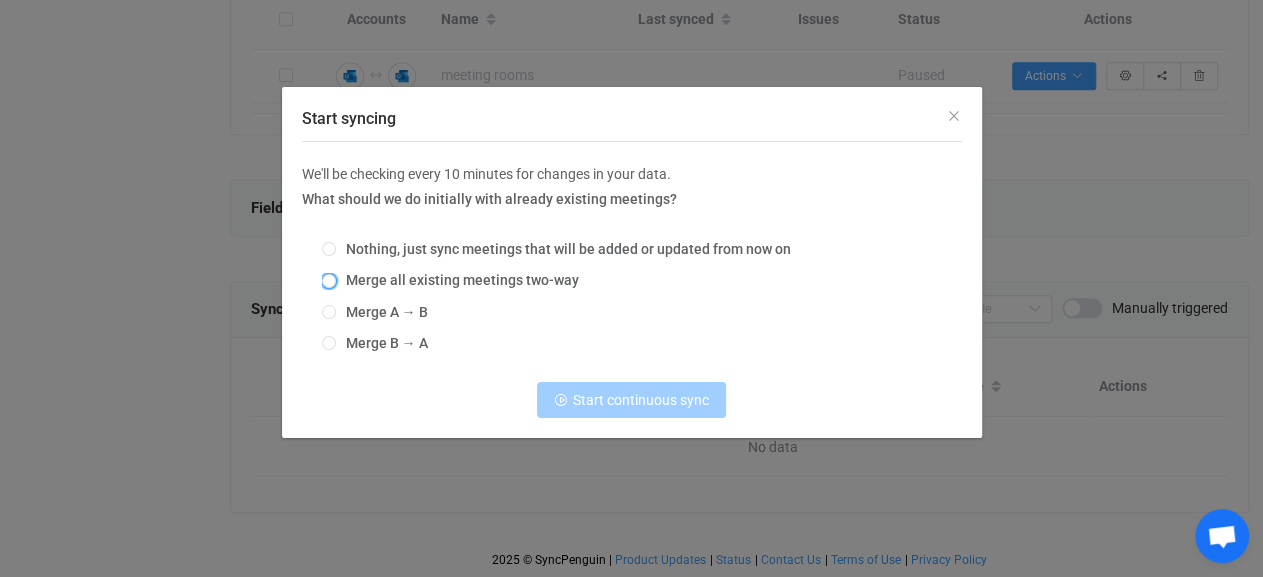 click on "Merge all existing meetings two-way" at bounding box center (457, 280) 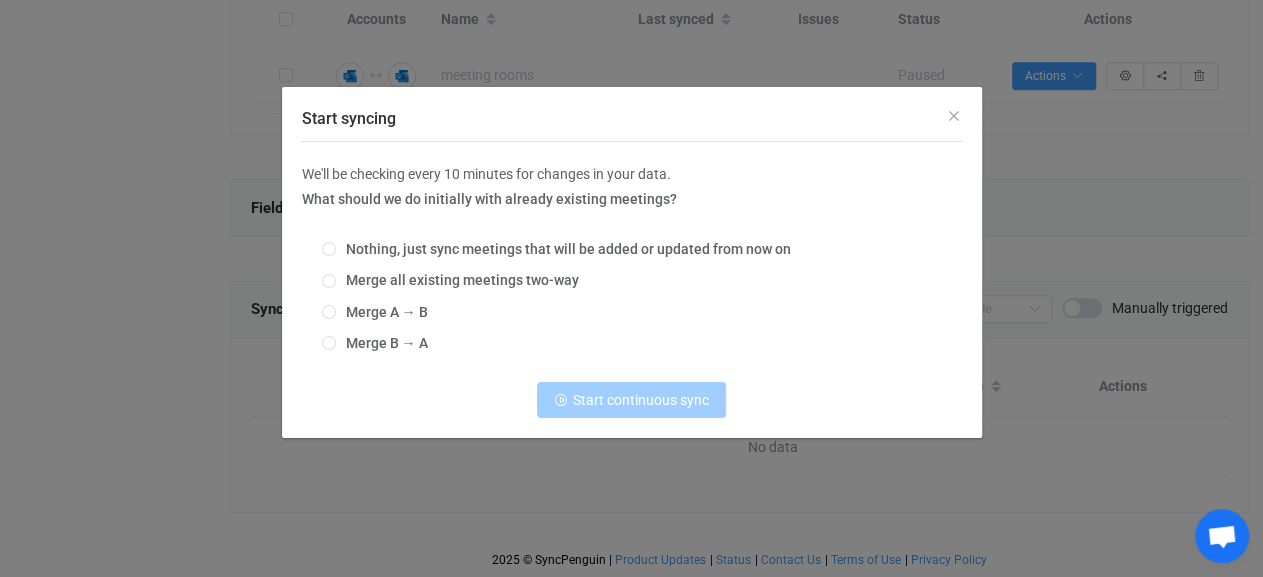 click on "Merge all existing meetings two-way" at bounding box center [329, 282] 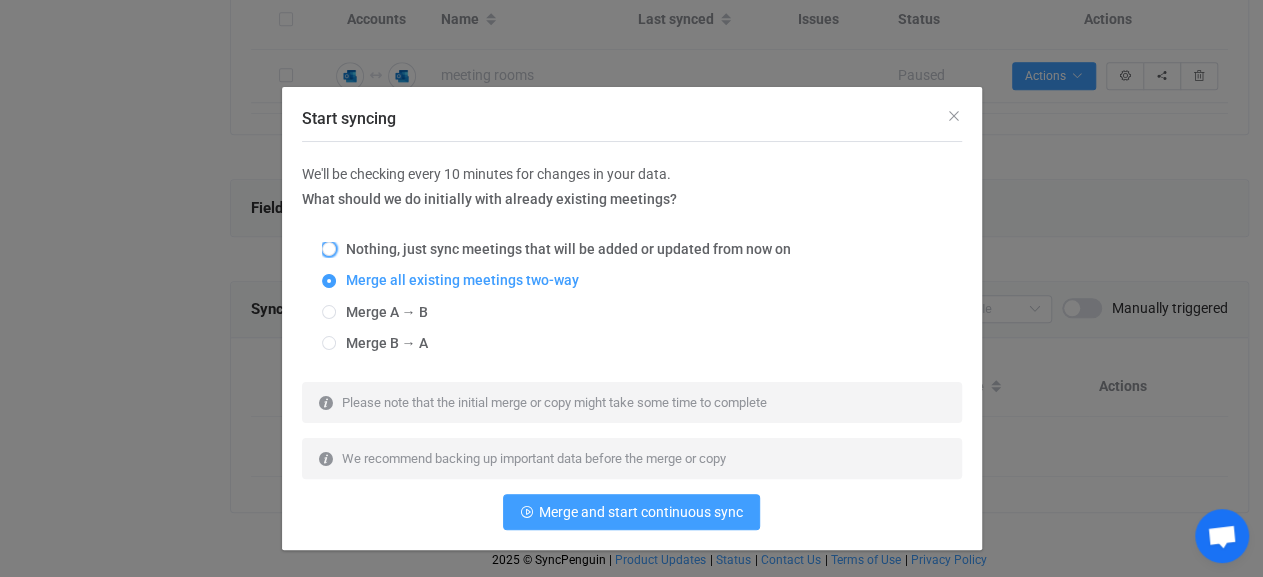 click on "Nothing, just sync meetings that will be added or updated from now on" at bounding box center [563, 249] 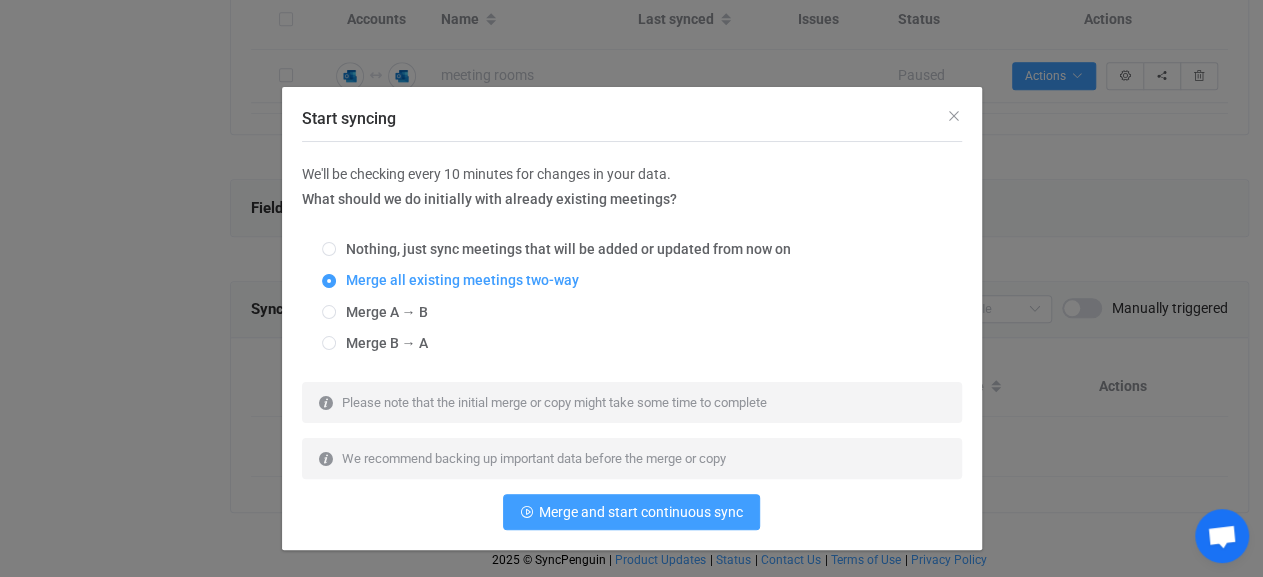 radio on "true" 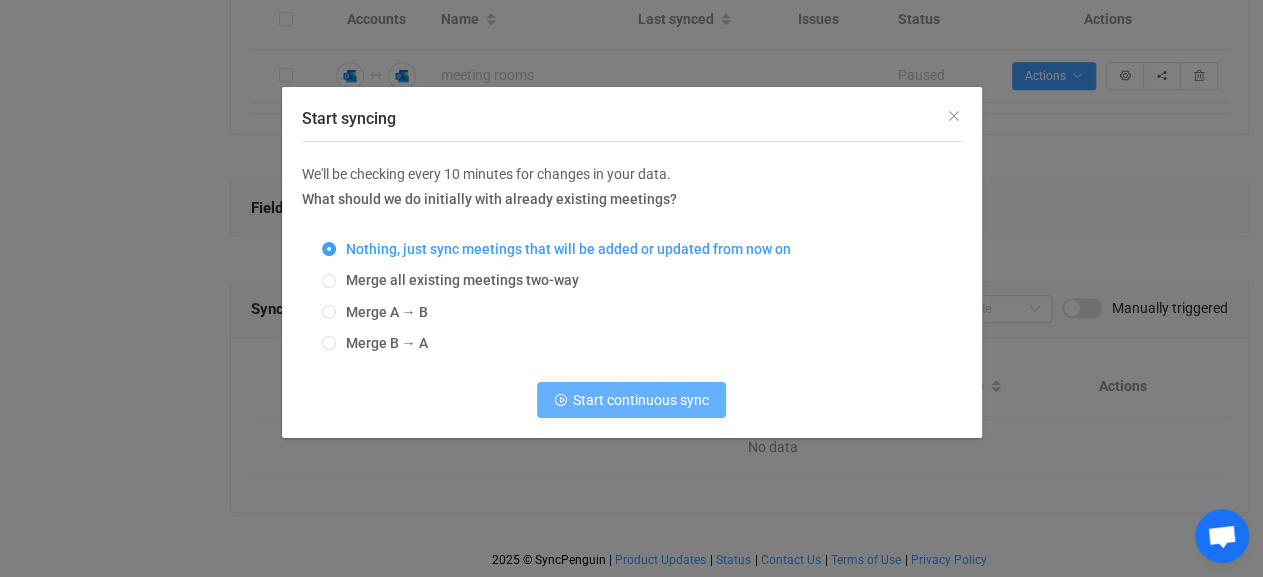 click on "Start continuous sync" at bounding box center (641, 400) 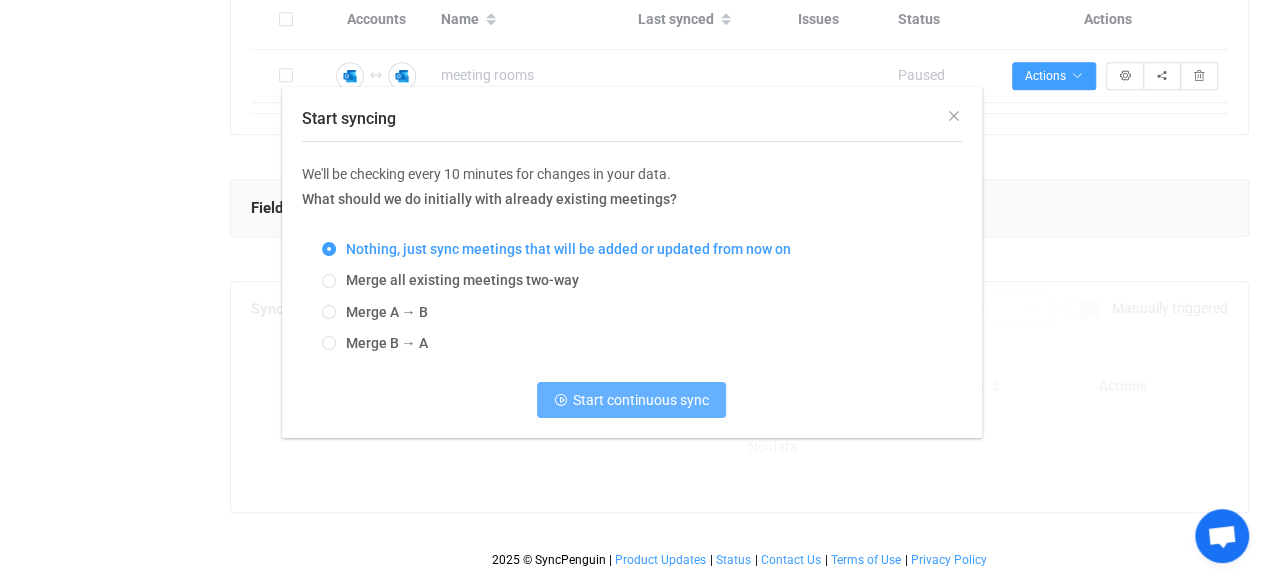 scroll, scrollTop: 910, scrollLeft: 0, axis: vertical 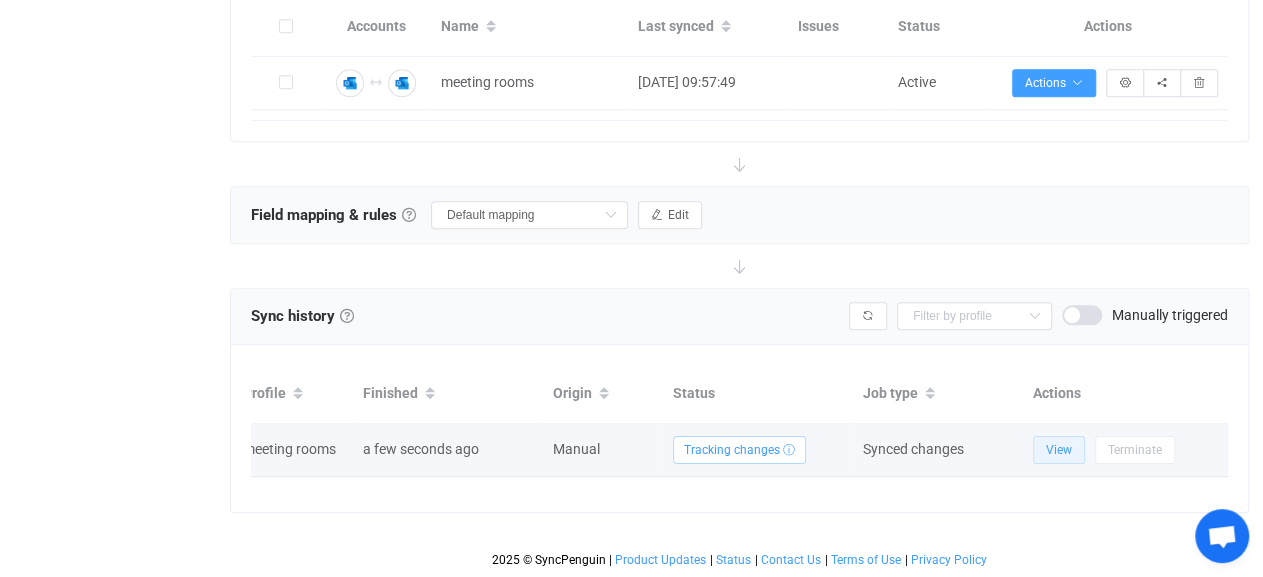 click on "View" at bounding box center (1059, 450) 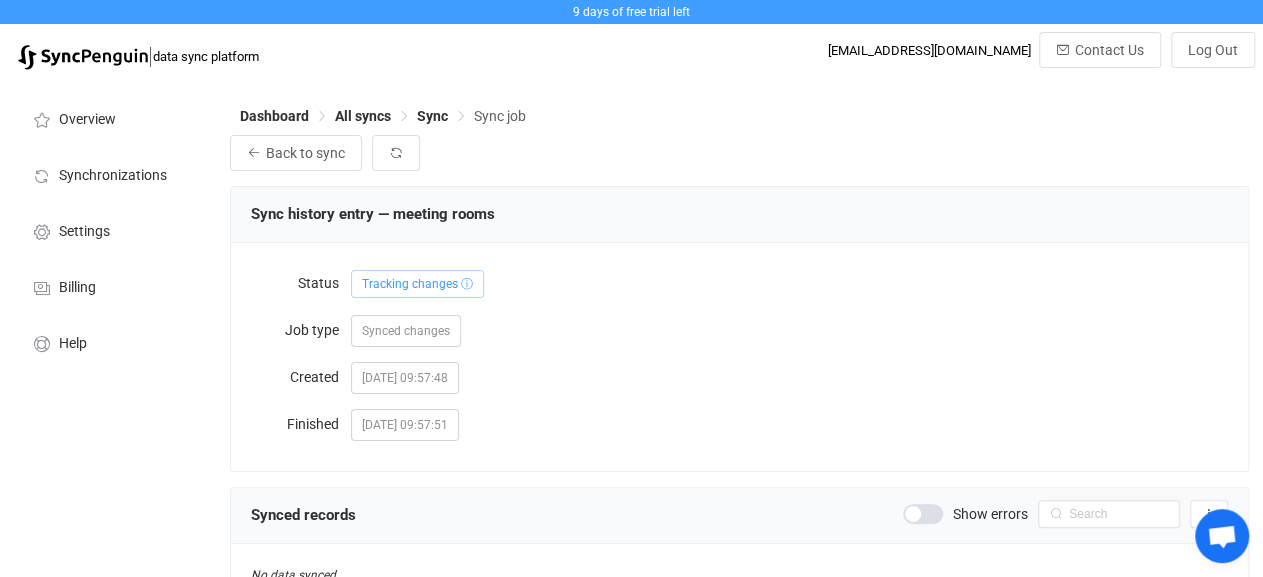 scroll, scrollTop: 92, scrollLeft: 0, axis: vertical 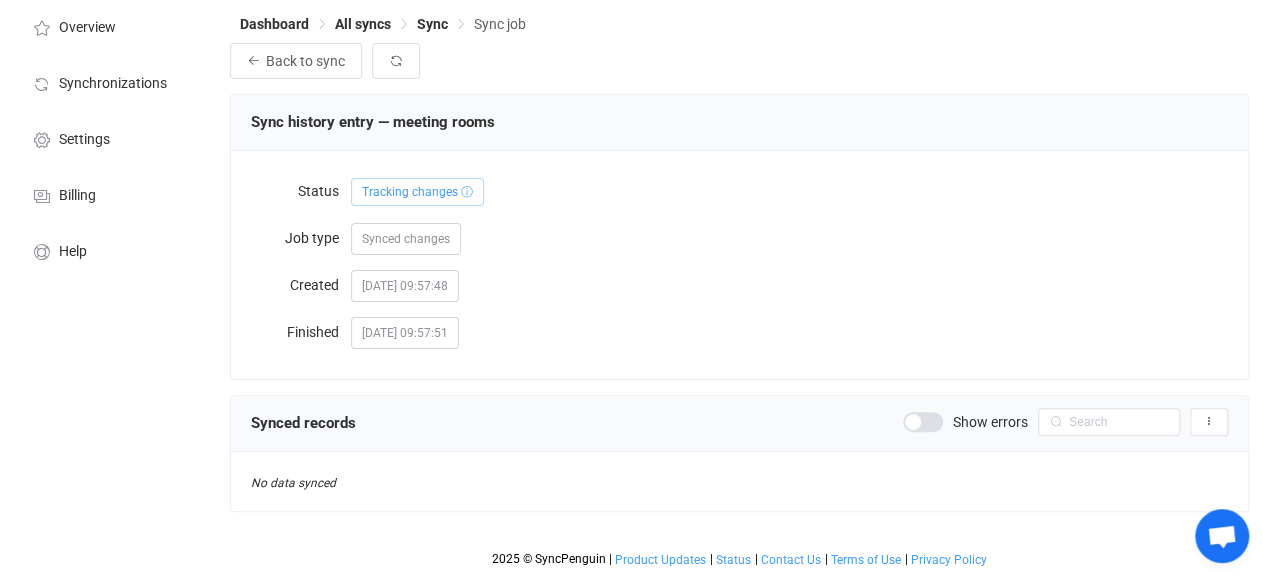 click at bounding box center [923, 422] 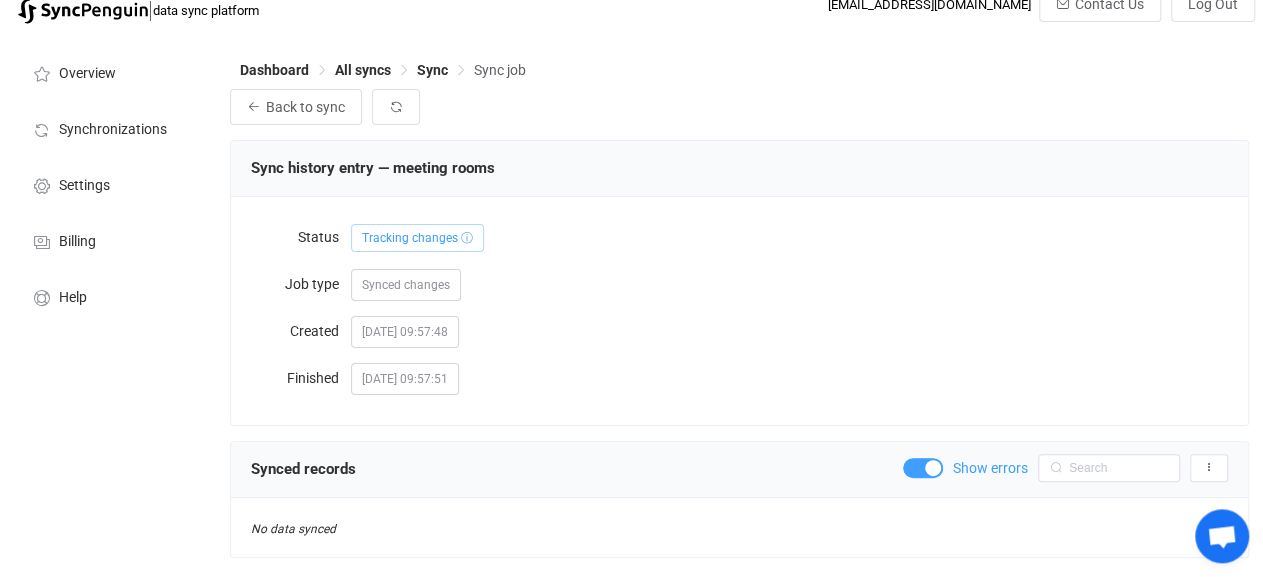 scroll, scrollTop: 0, scrollLeft: 0, axis: both 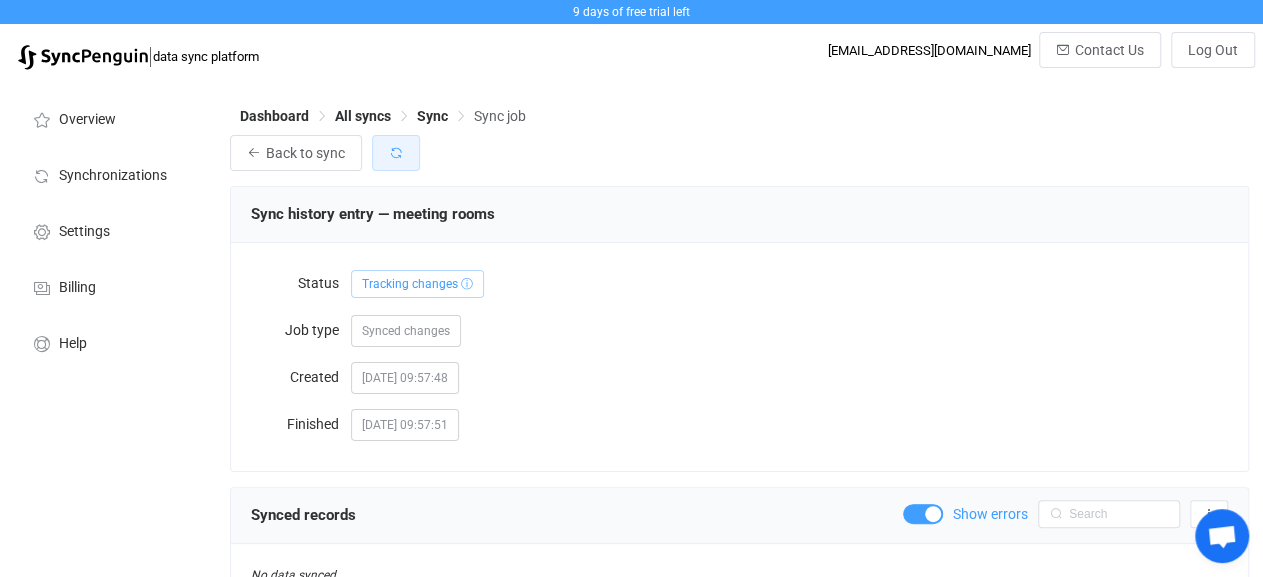 click at bounding box center [396, 153] 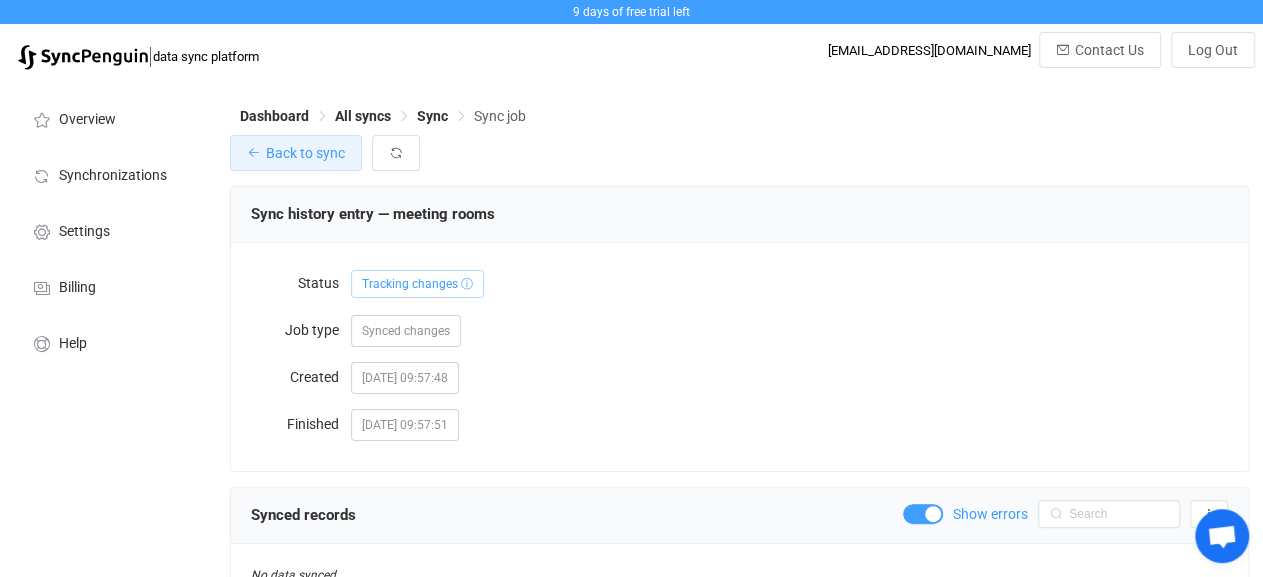 click on "Back to sync" at bounding box center (305, 153) 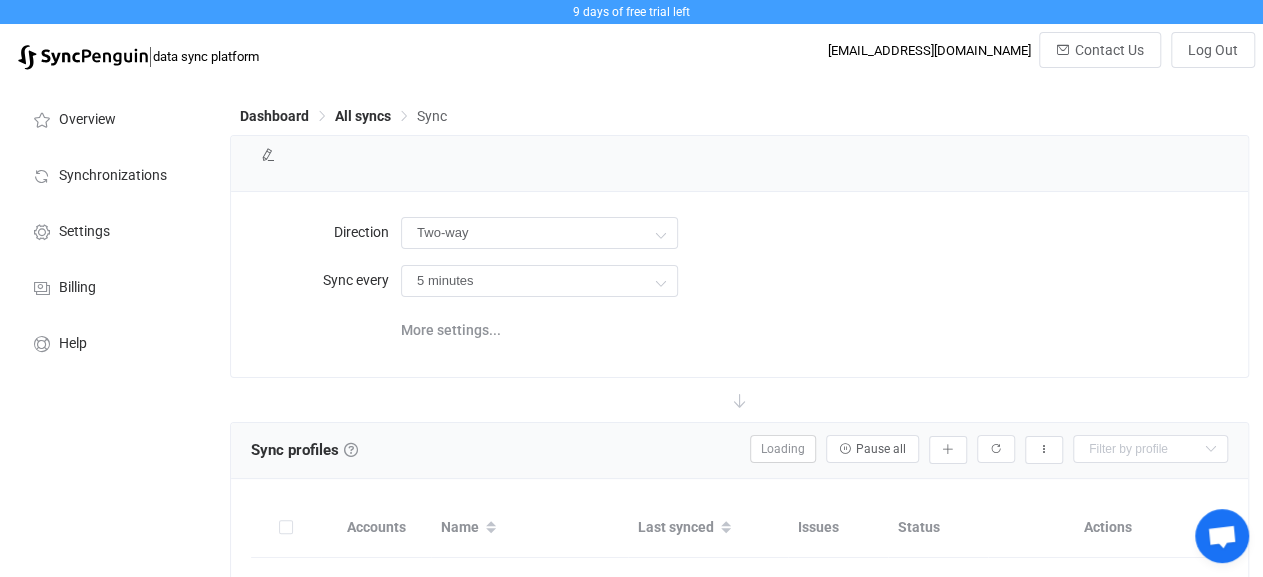 type on "10 minutes" 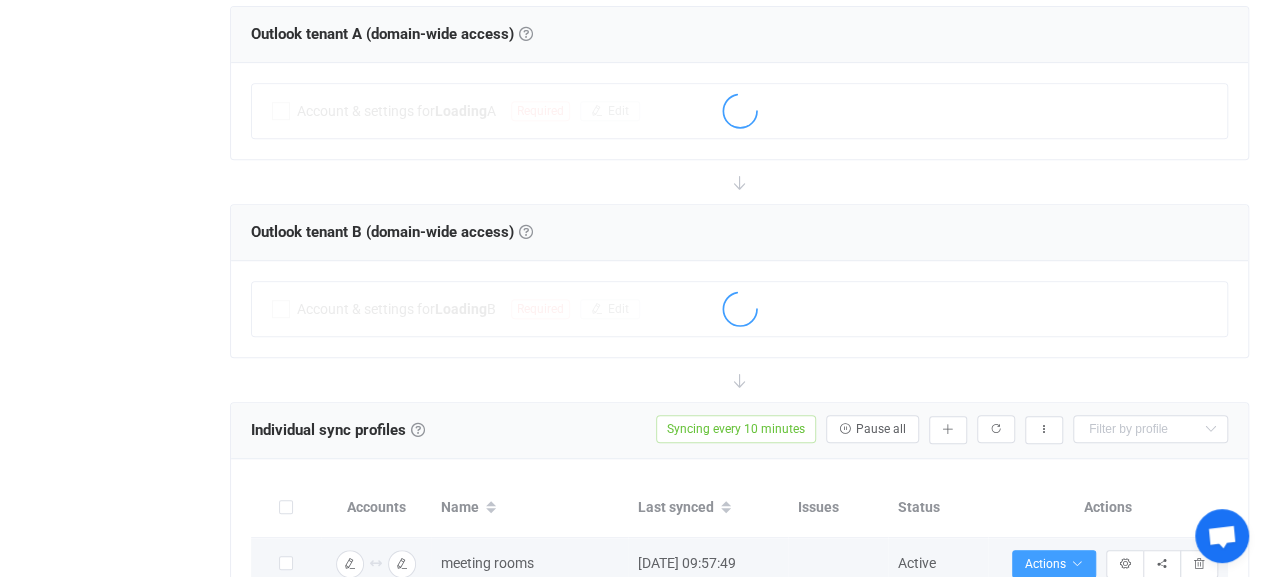 scroll, scrollTop: 624, scrollLeft: 0, axis: vertical 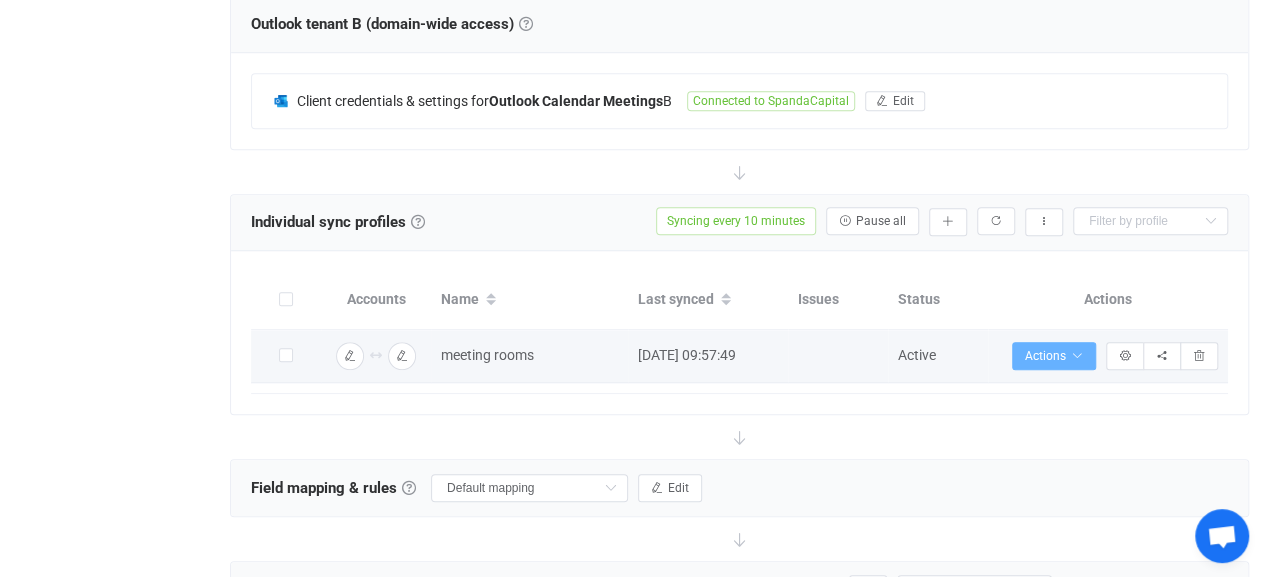 click on "Actions" at bounding box center [1054, 356] 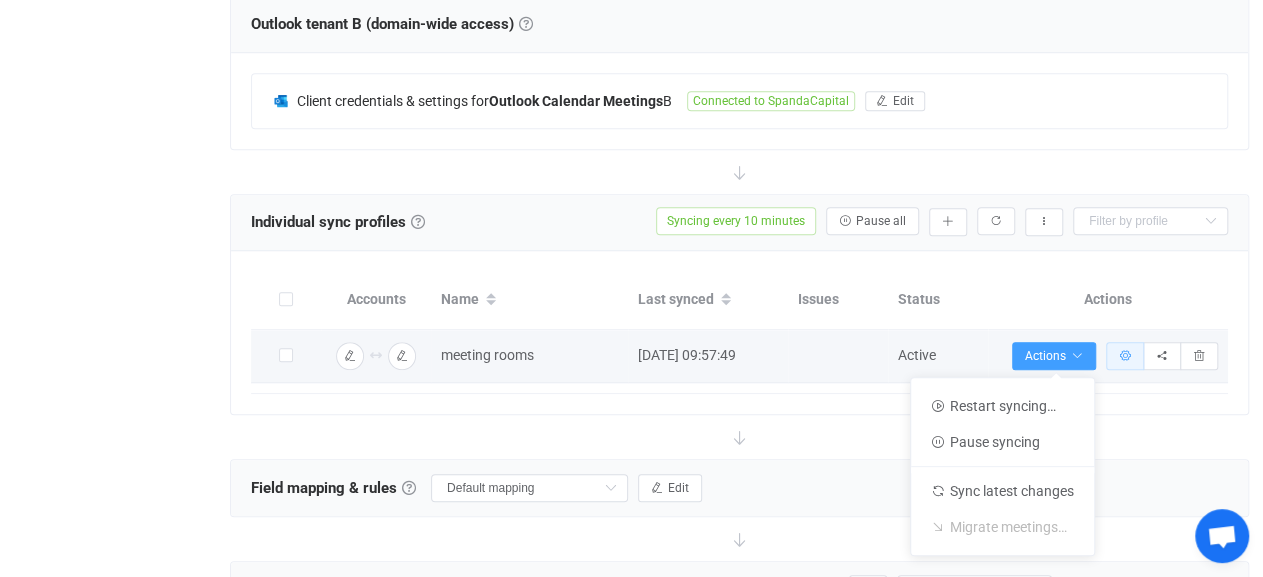 click at bounding box center (1125, 356) 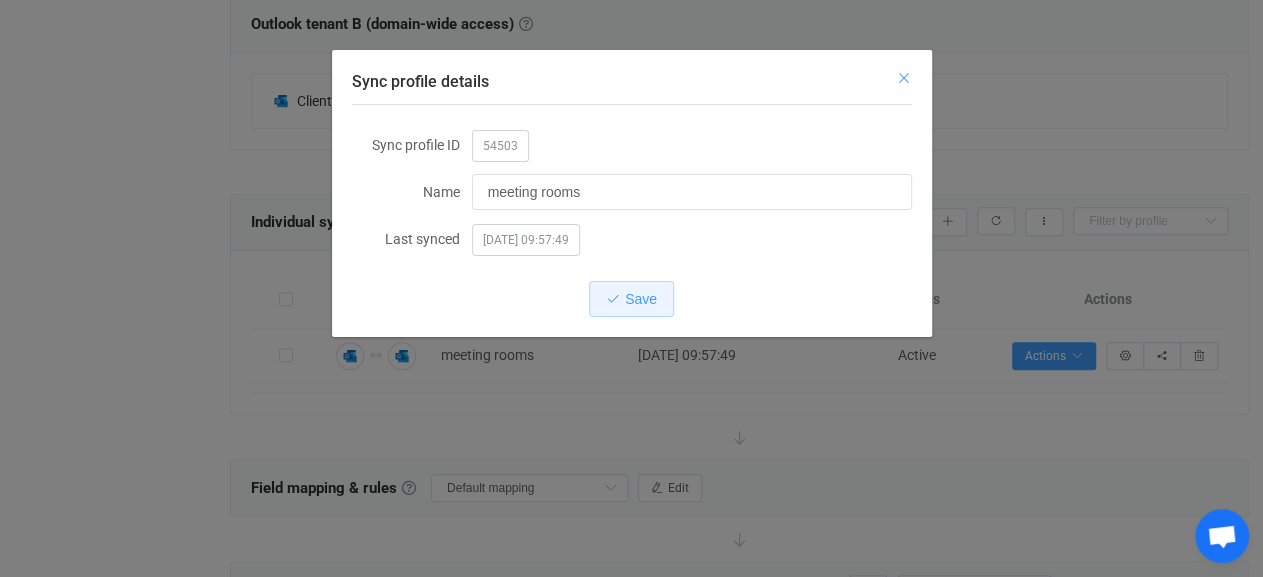 drag, startPoint x: 906, startPoint y: 78, endPoint x: 888, endPoint y: 85, distance: 19.313208 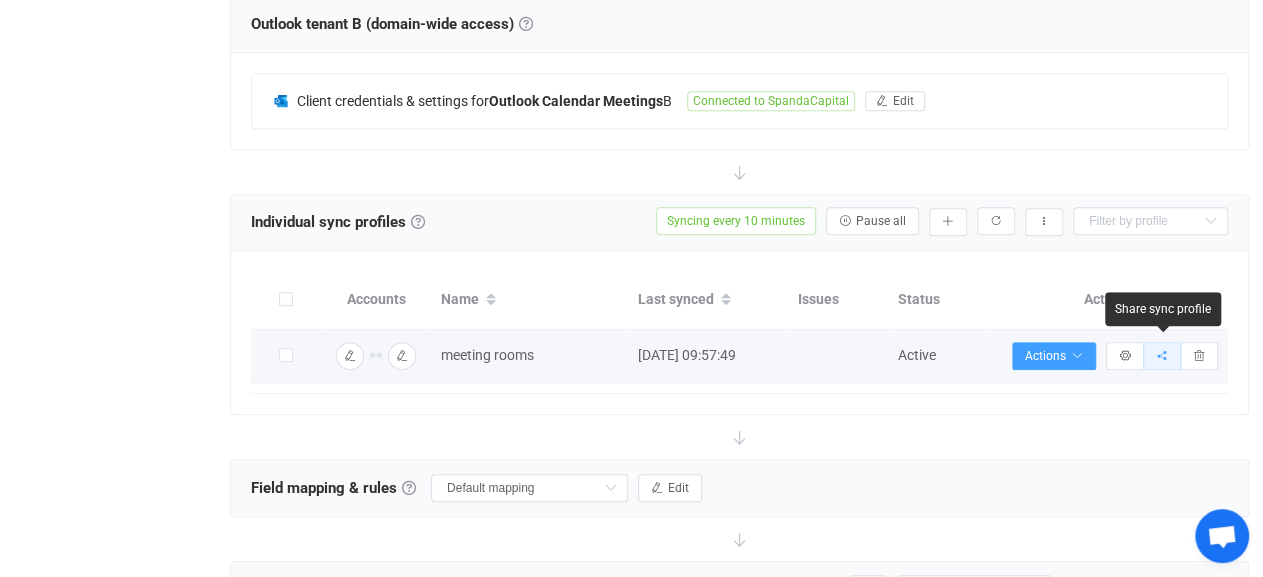 click at bounding box center (1162, 356) 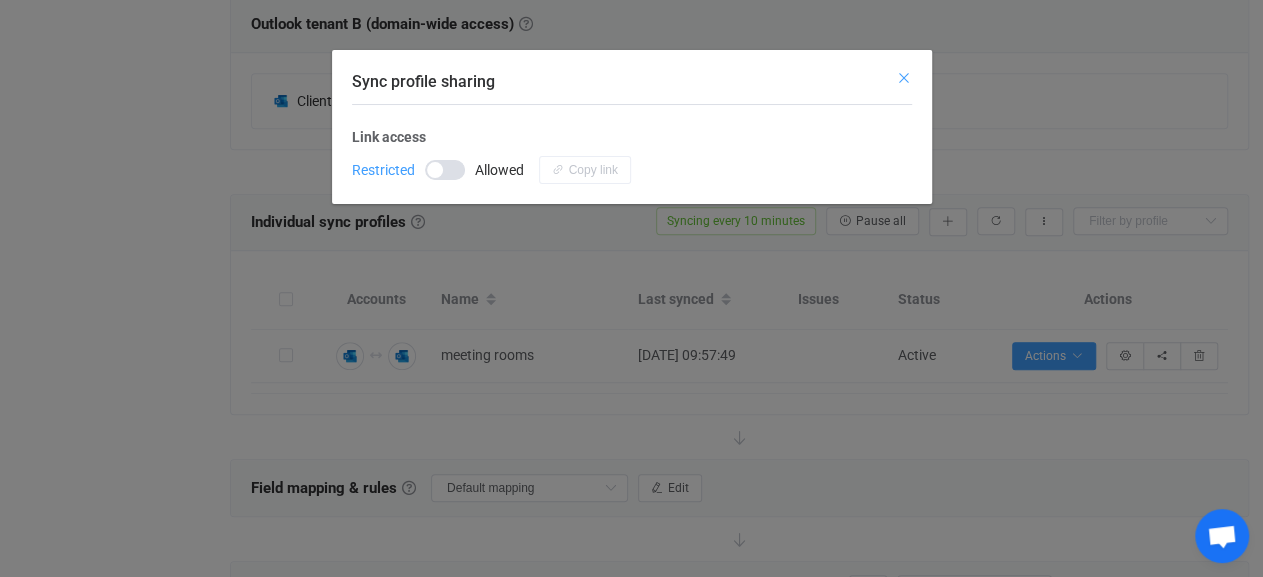 click at bounding box center [904, 78] 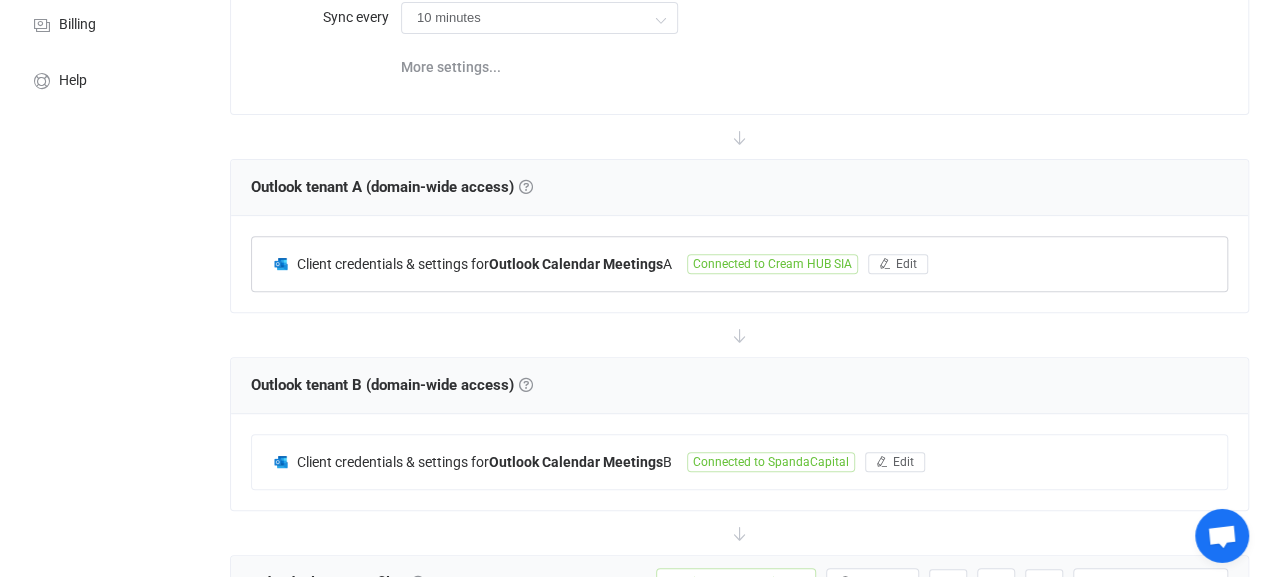 scroll, scrollTop: 312, scrollLeft: 0, axis: vertical 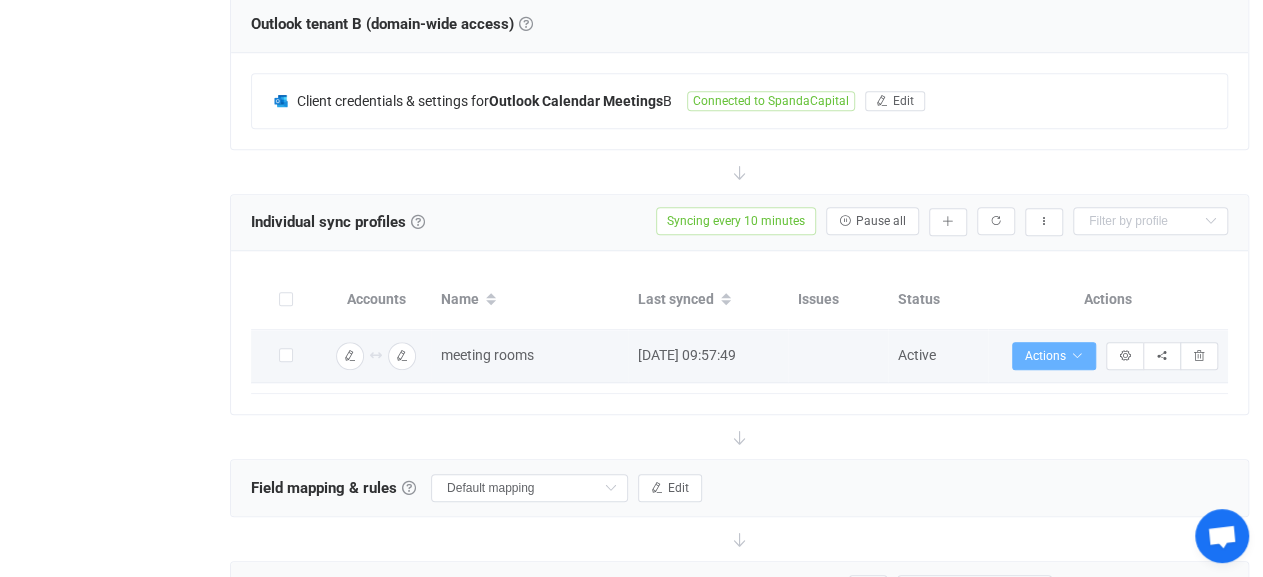 click on "Actions" at bounding box center (1054, 356) 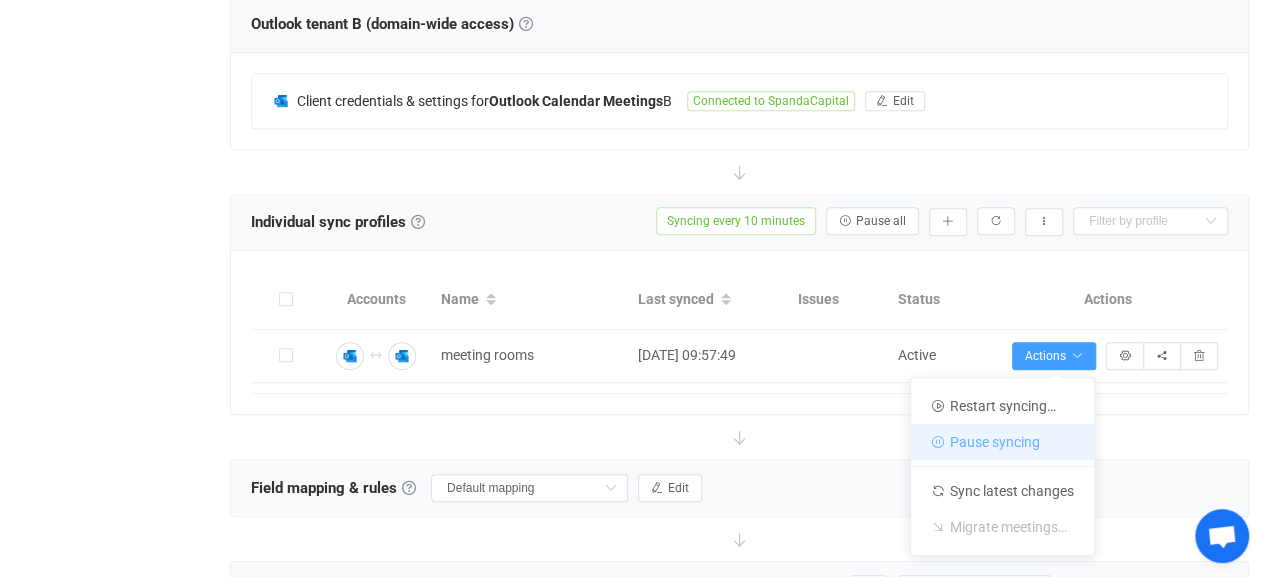click on "Pause syncing" at bounding box center (1002, 442) 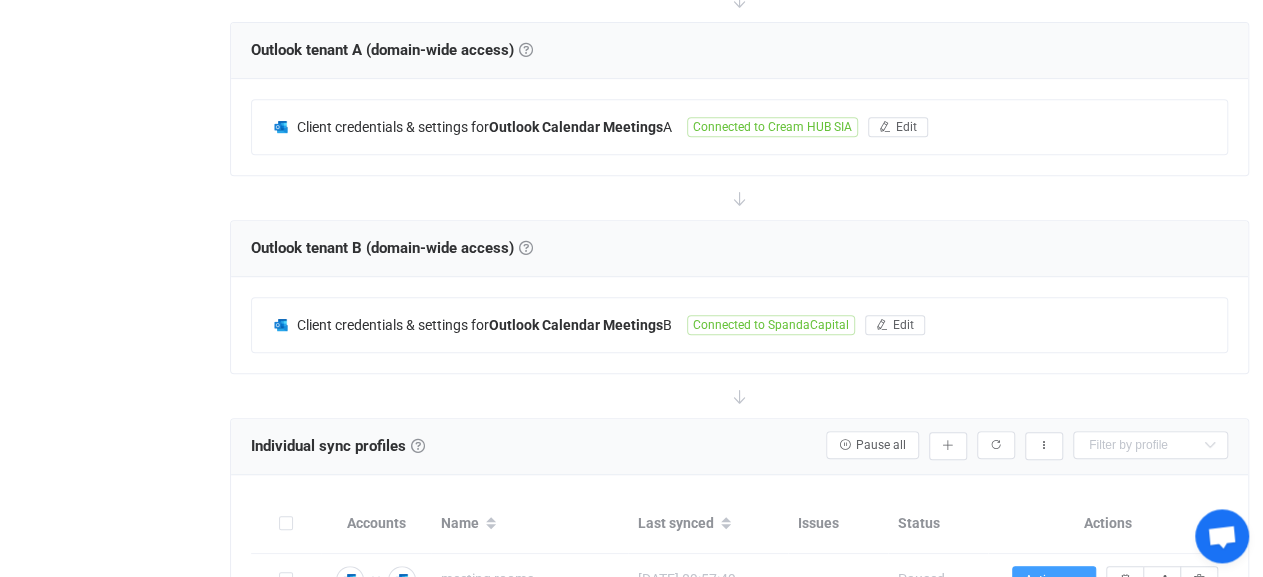 scroll, scrollTop: 104, scrollLeft: 0, axis: vertical 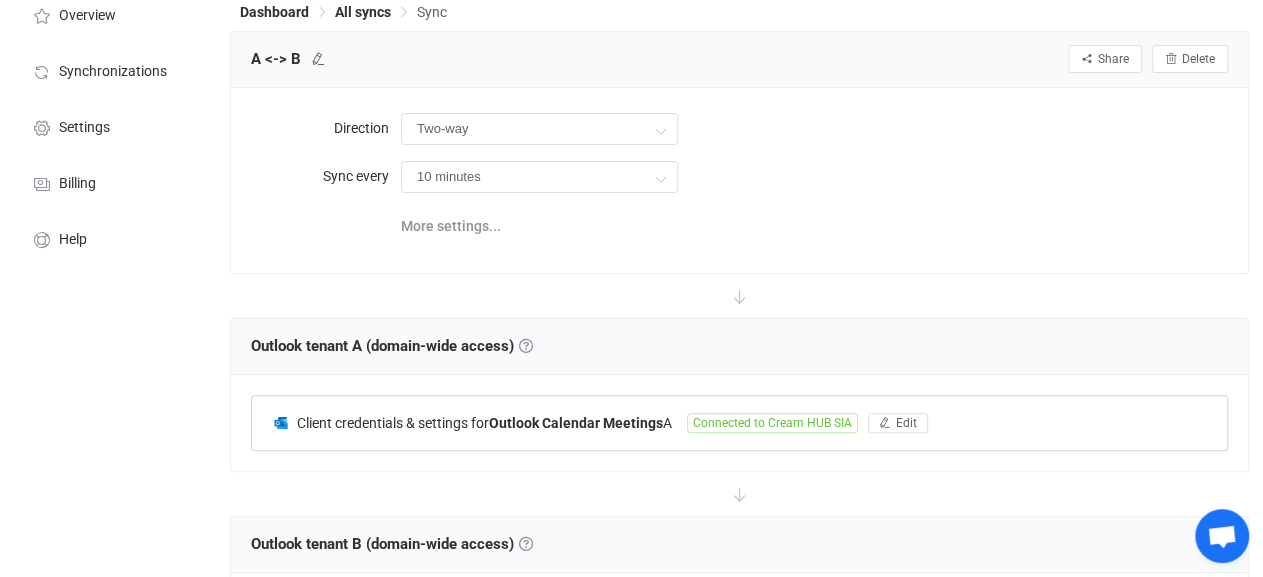 click on "Connected  to Cream HUB SIA" at bounding box center (772, 423) 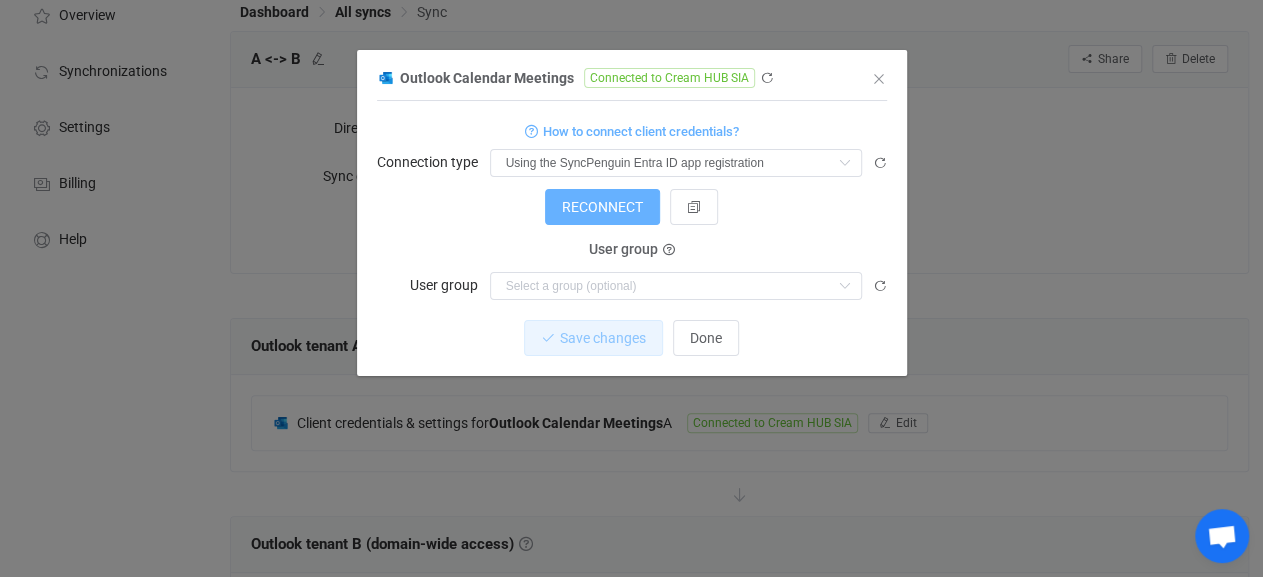 click on "RECONNECT" at bounding box center (602, 207) 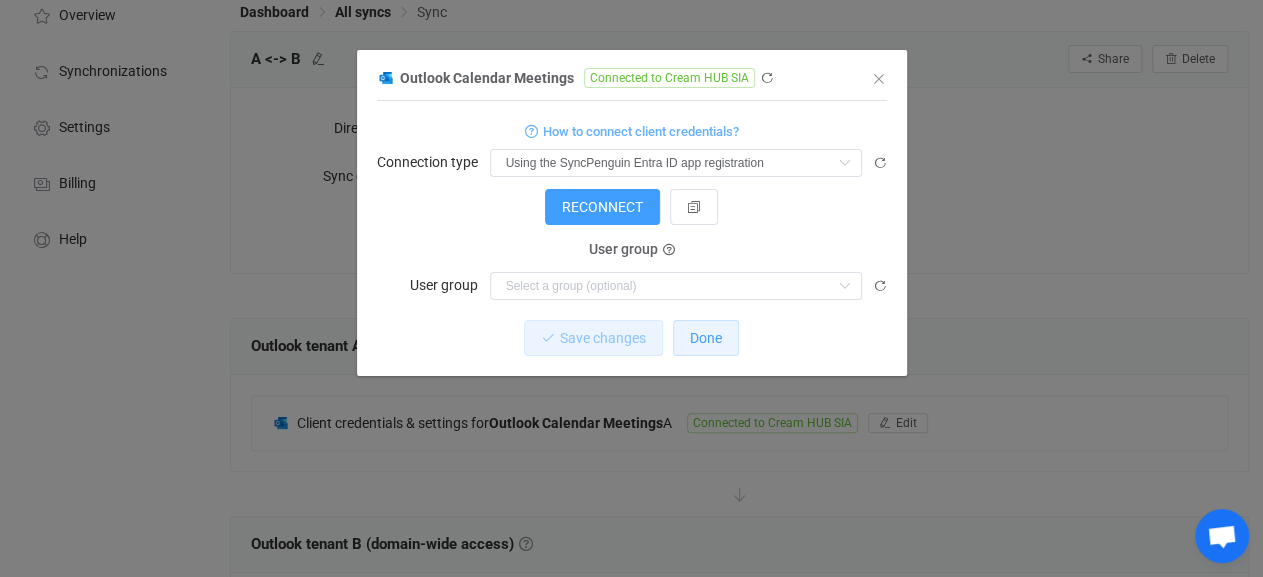 click on "Done" at bounding box center [706, 338] 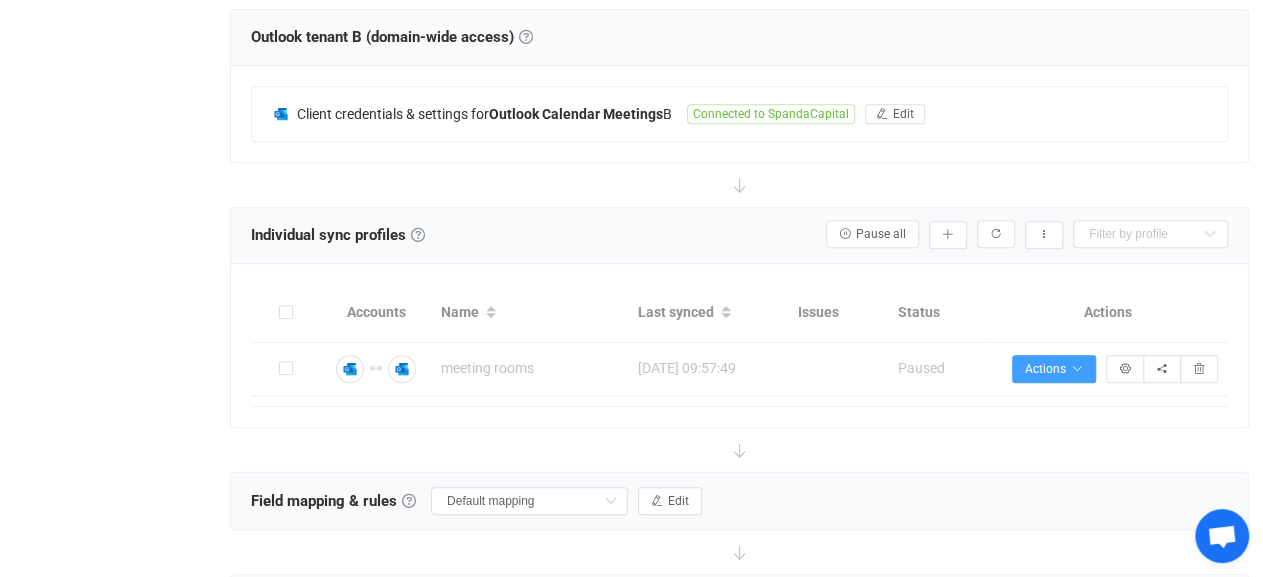 scroll, scrollTop: 624, scrollLeft: 0, axis: vertical 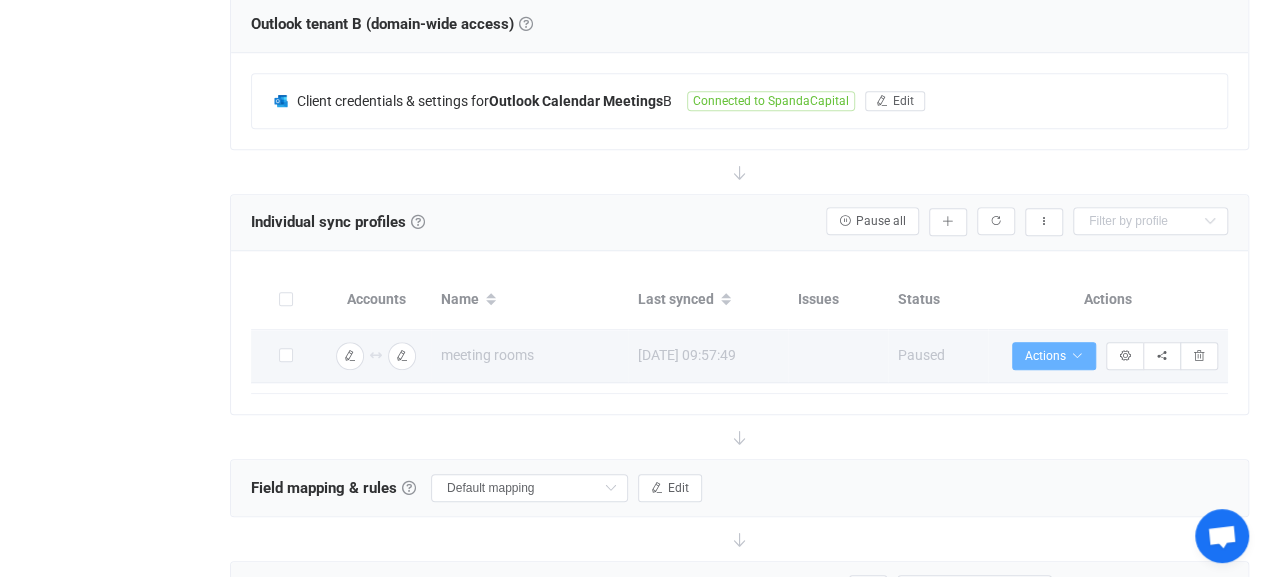 click on "Actions" at bounding box center [1054, 356] 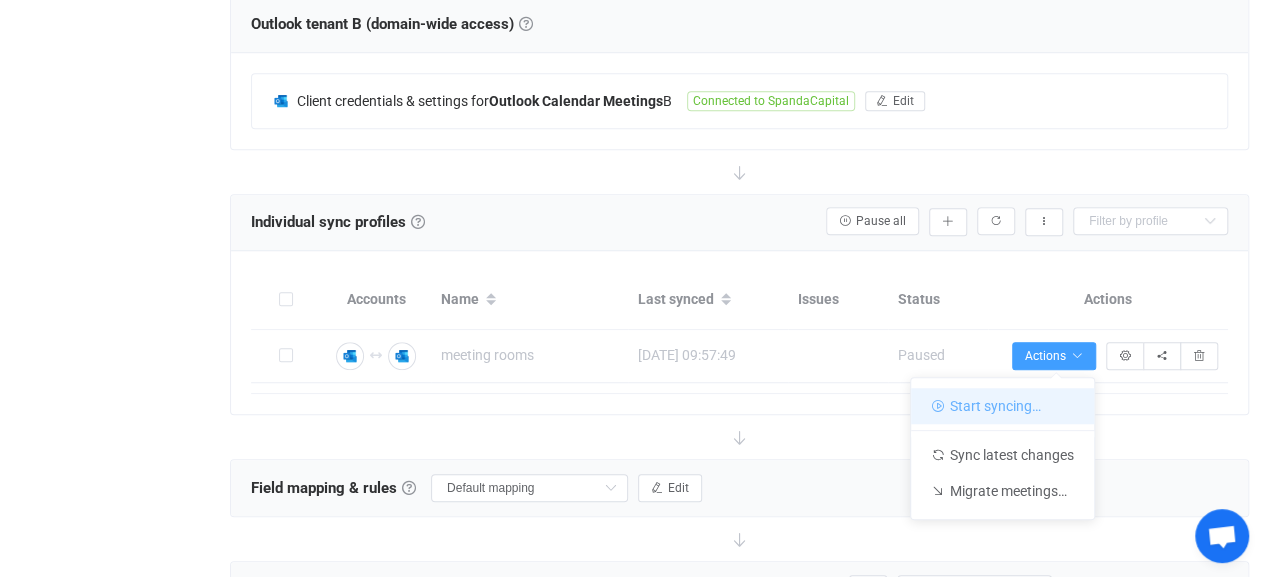 click on "Start syncing…" at bounding box center [1002, 406] 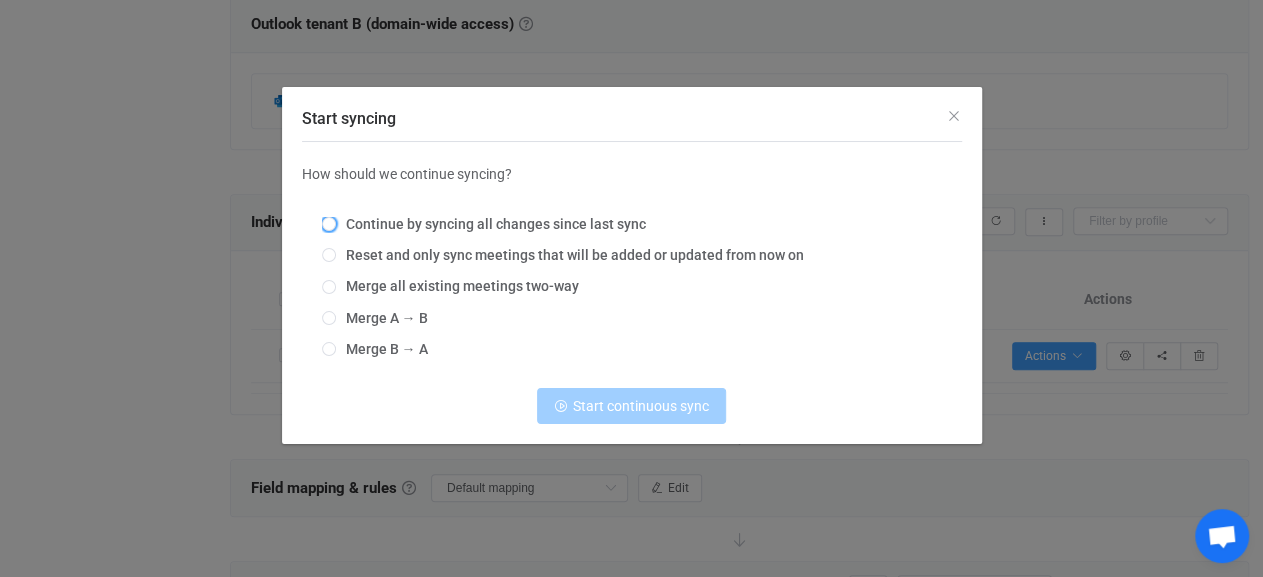 click on "Continue by syncing all changes since last sync" at bounding box center [491, 224] 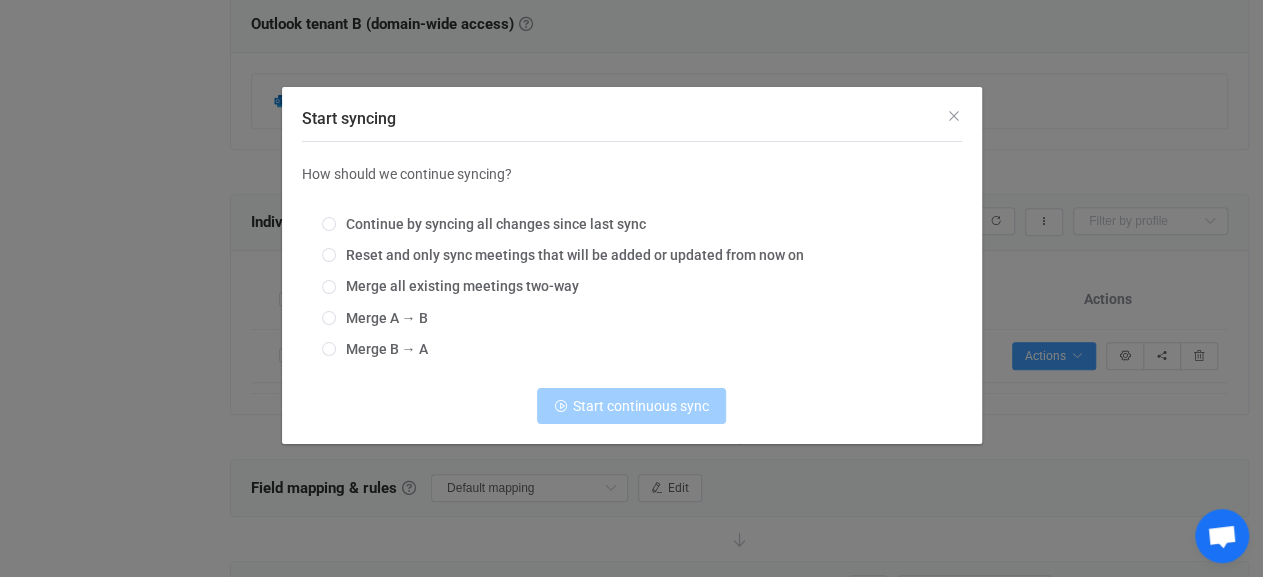 radio on "true" 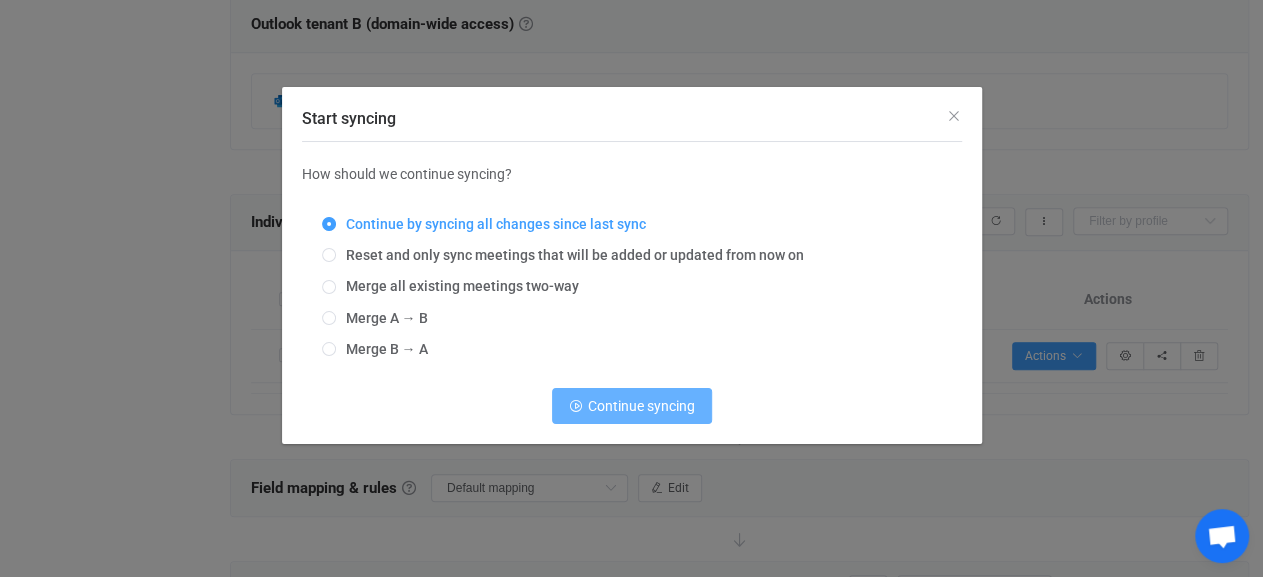 click on "Continue syncing" at bounding box center [632, 406] 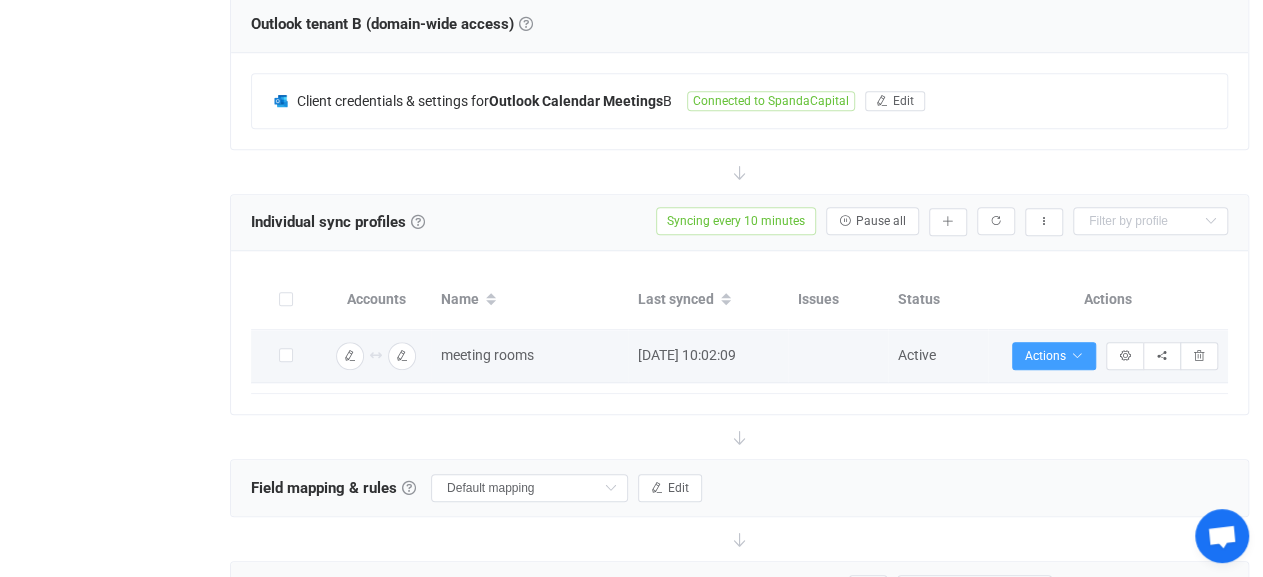 click on "Syncing issues" at bounding box center [838, 356] 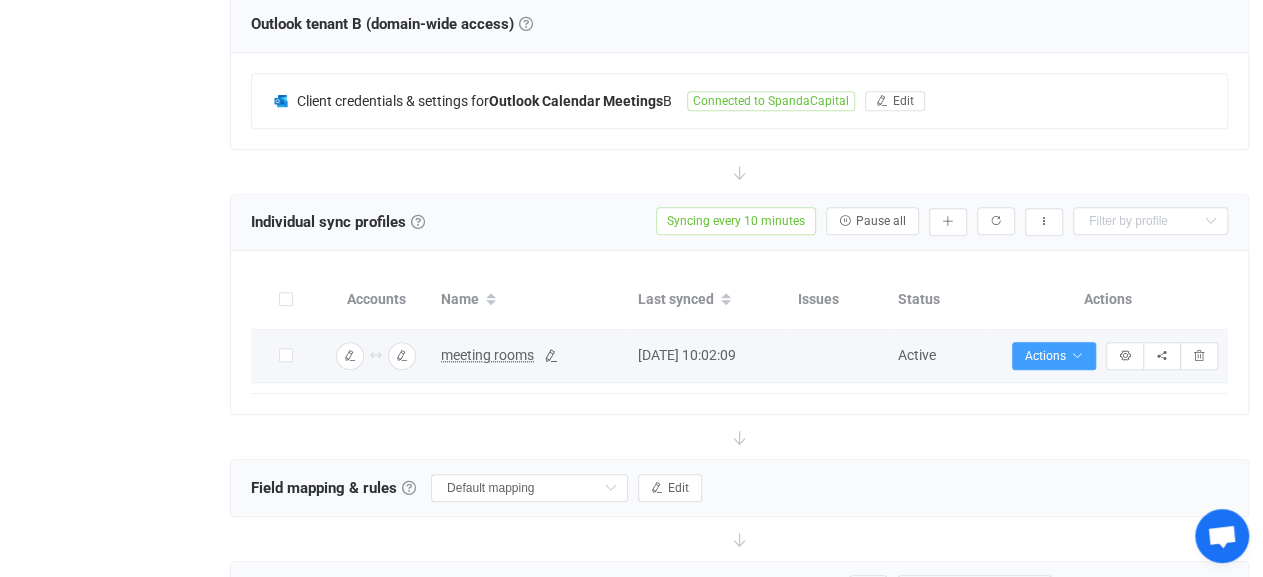 click on "meeting rooms" at bounding box center [529, 355] 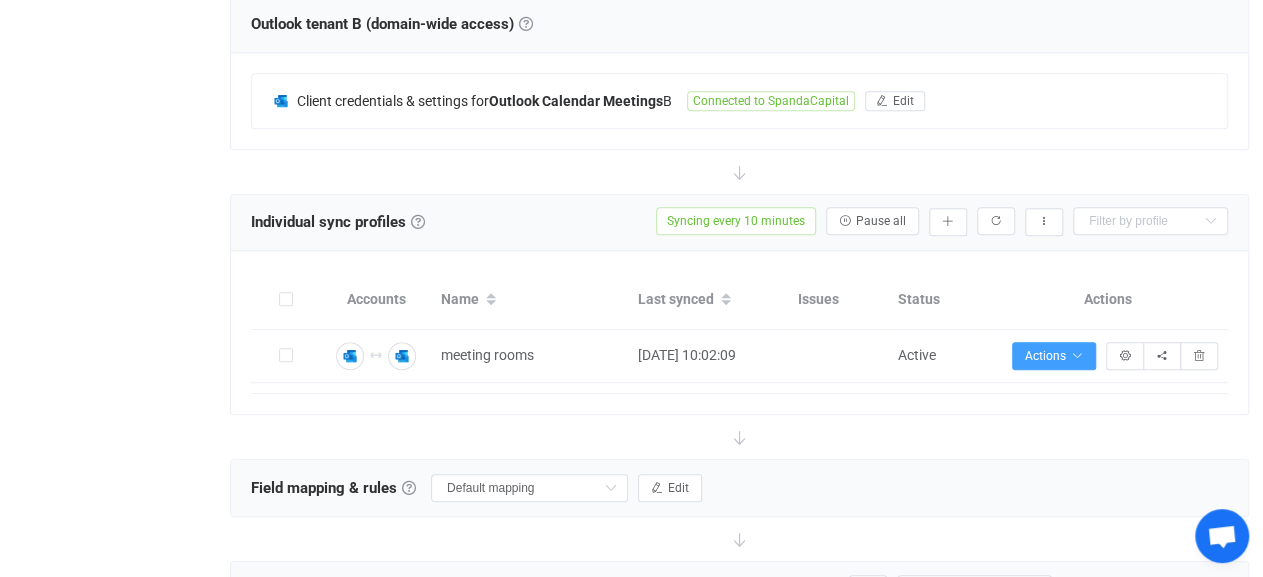 scroll, scrollTop: 962, scrollLeft: 0, axis: vertical 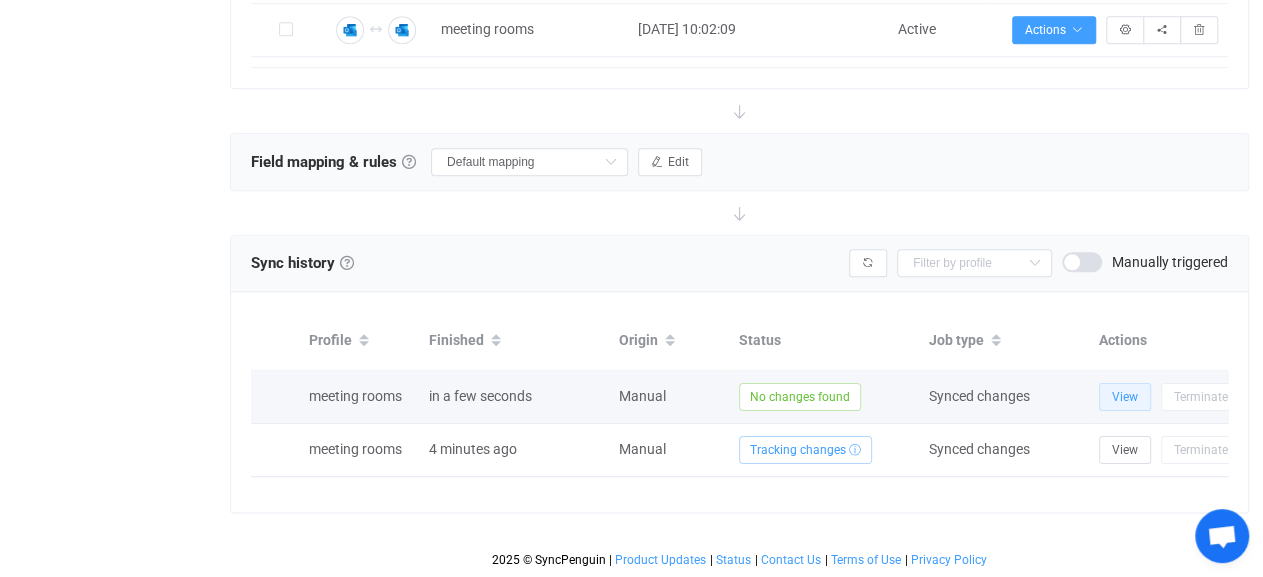 click on "View" at bounding box center (1125, 397) 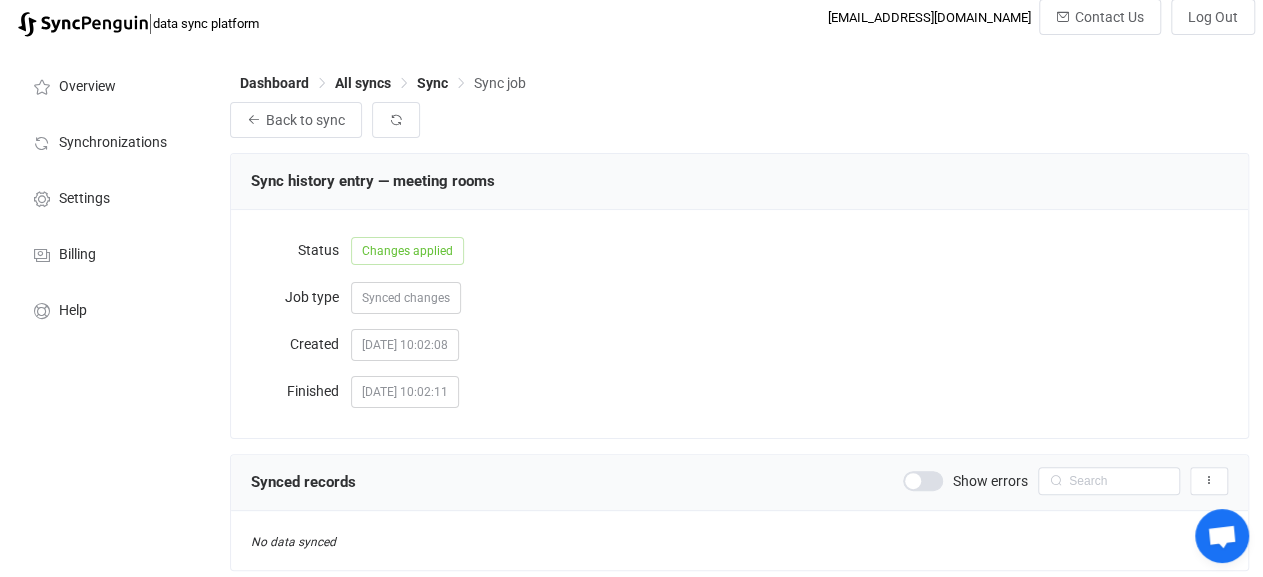scroll, scrollTop: 92, scrollLeft: 0, axis: vertical 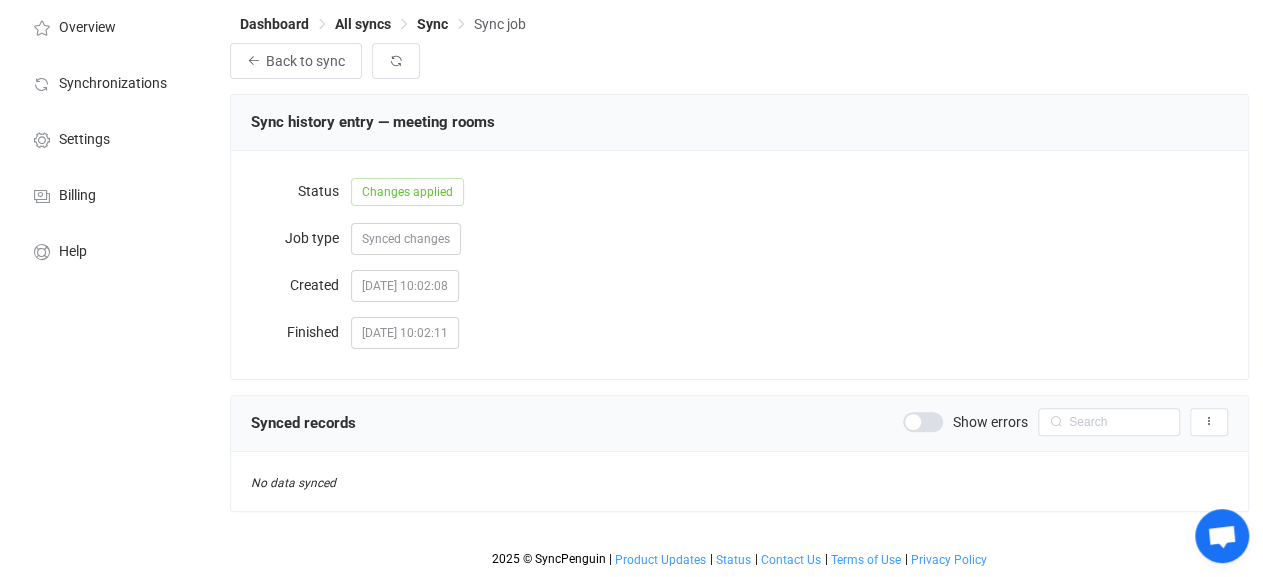 click at bounding box center (923, 422) 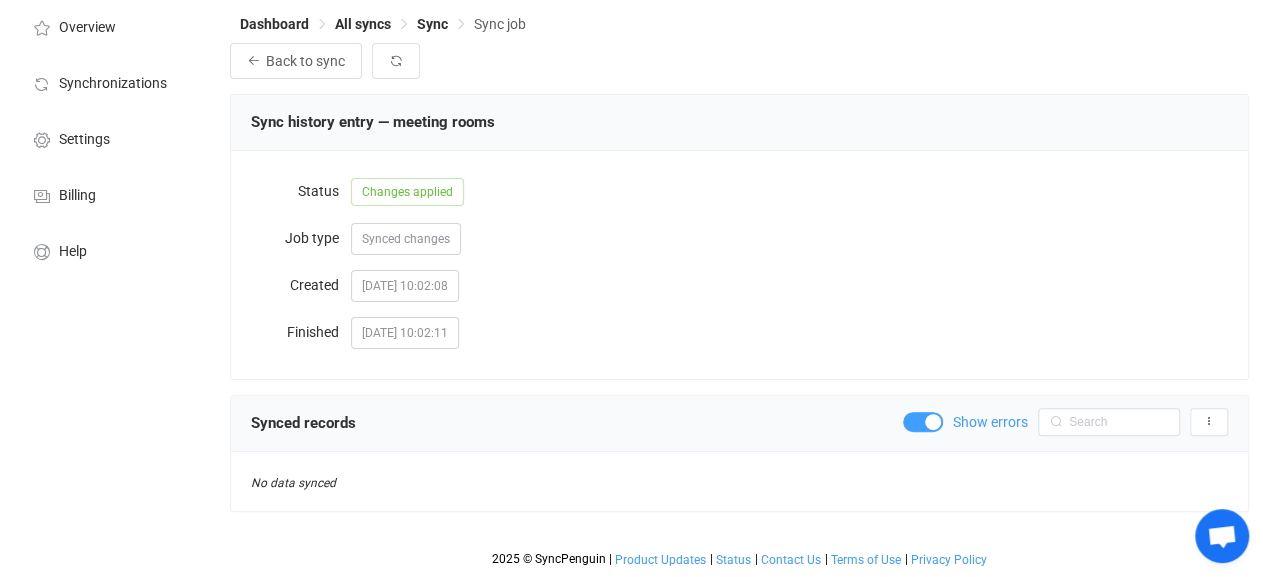 scroll, scrollTop: 0, scrollLeft: 0, axis: both 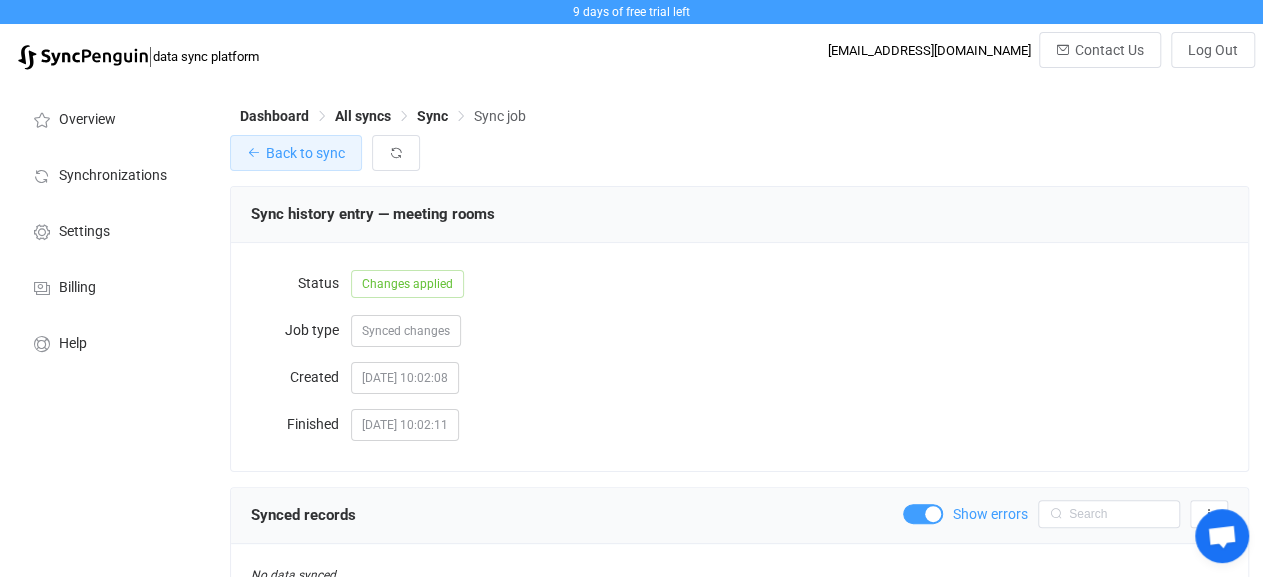 click on "Back to sync" at bounding box center (305, 153) 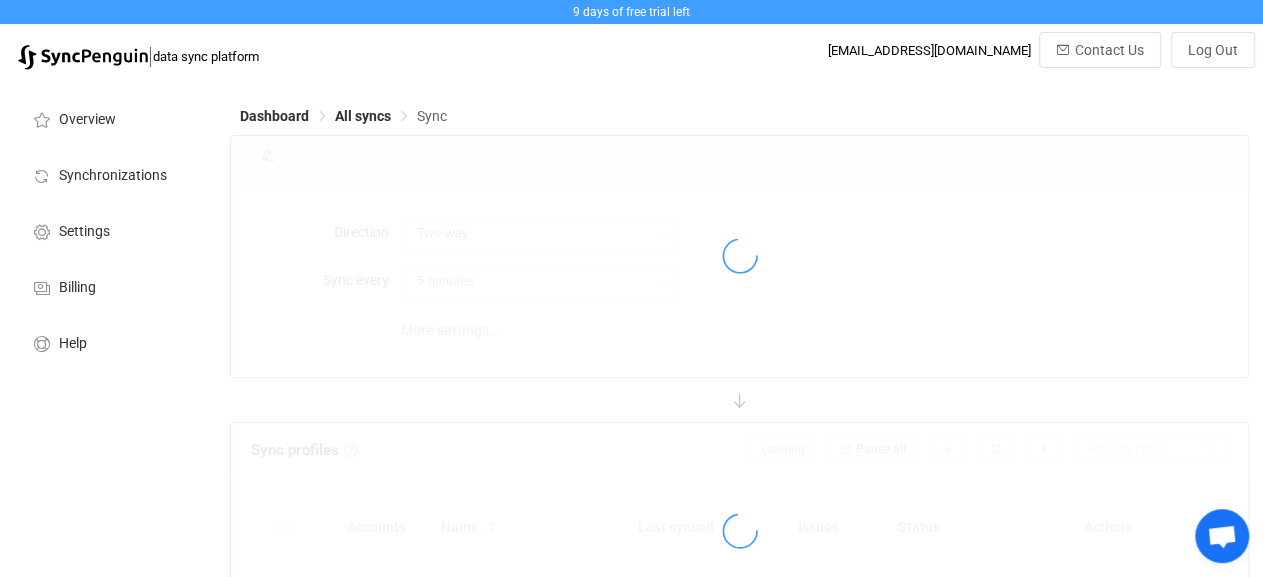 type on "10 minutes" 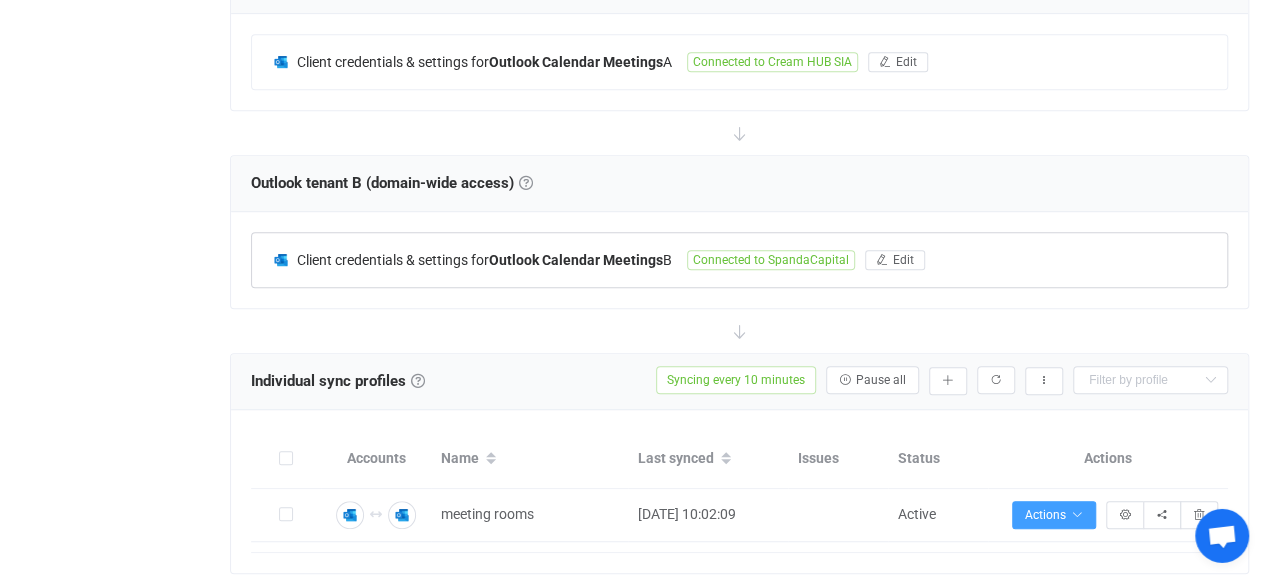 scroll, scrollTop: 520, scrollLeft: 0, axis: vertical 